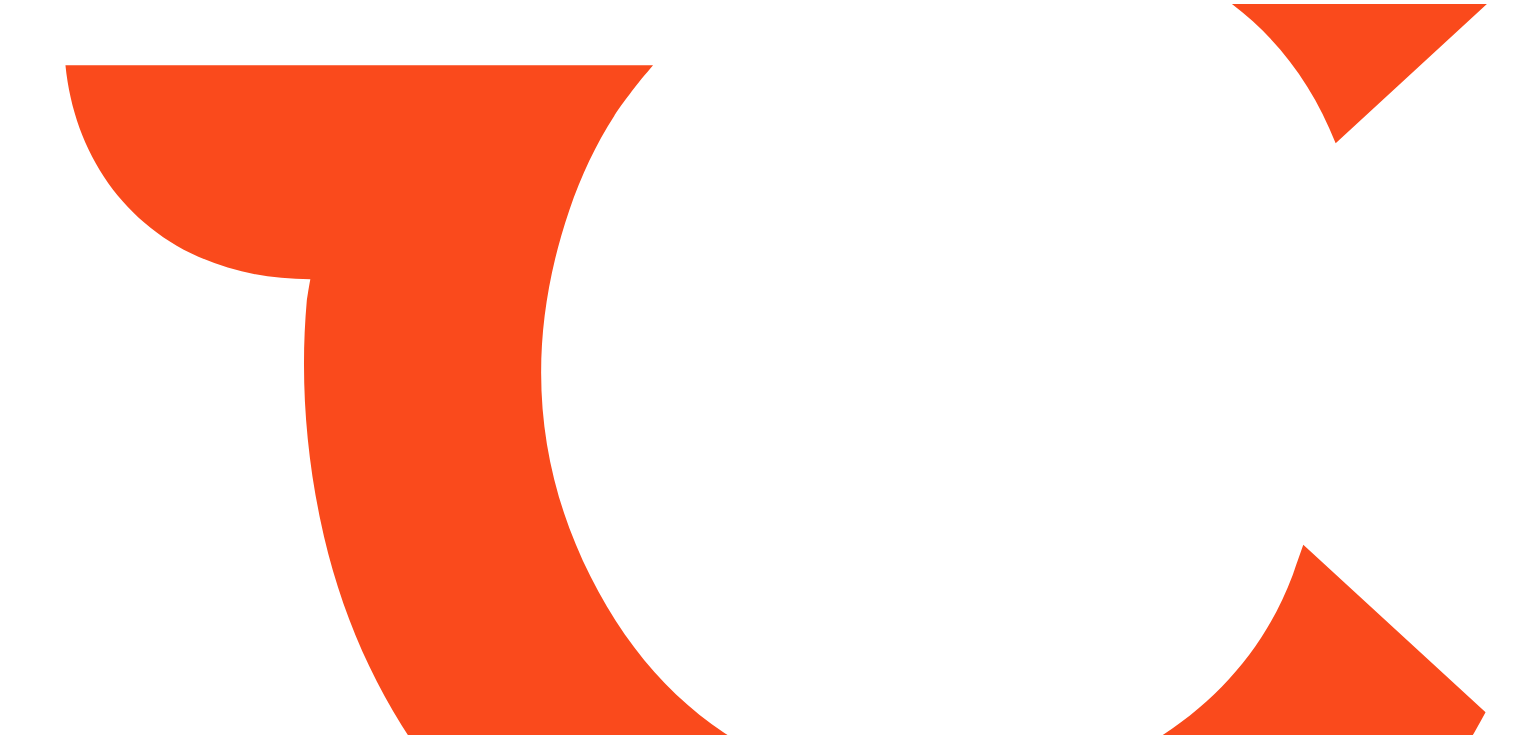 scroll, scrollTop: 0, scrollLeft: 0, axis: both 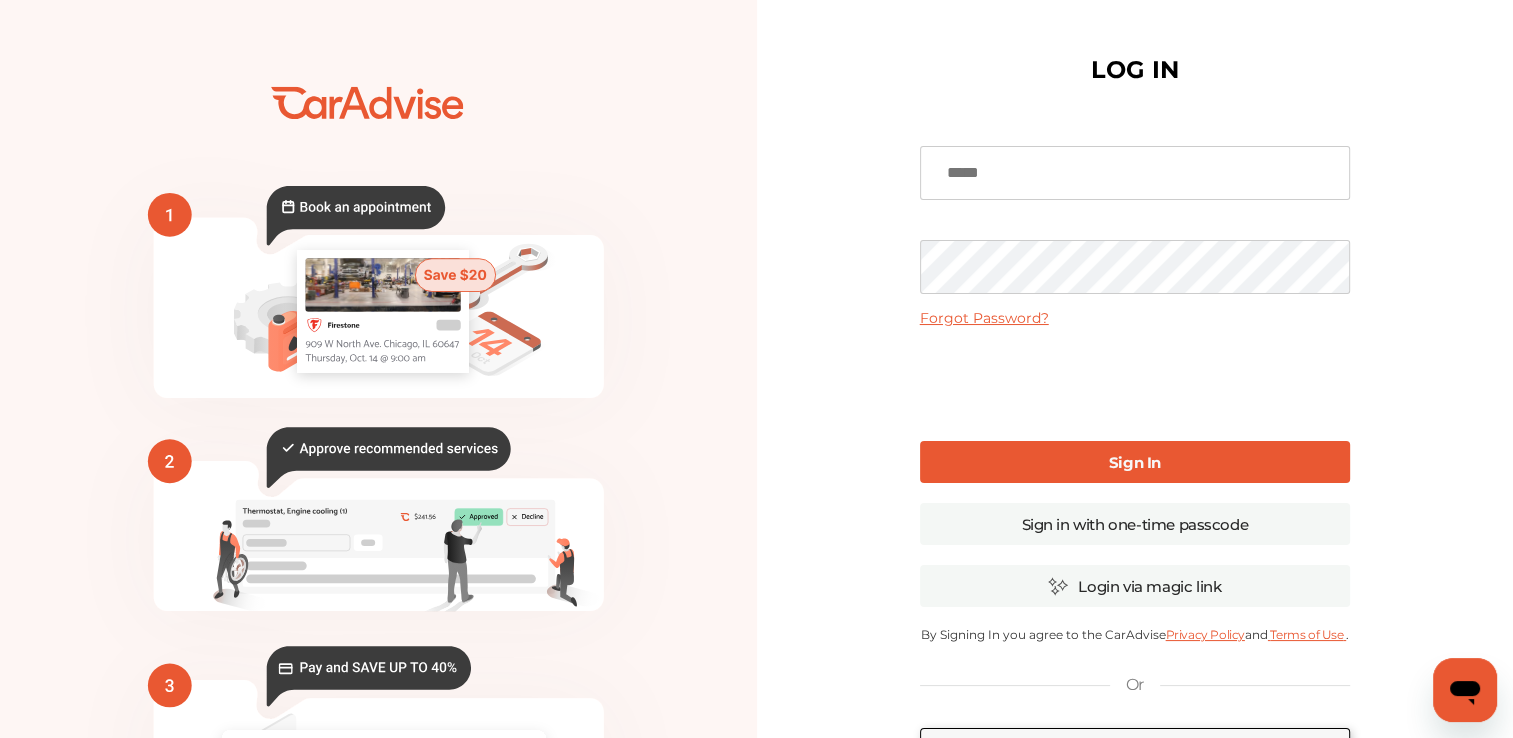 click at bounding box center (1135, 173) 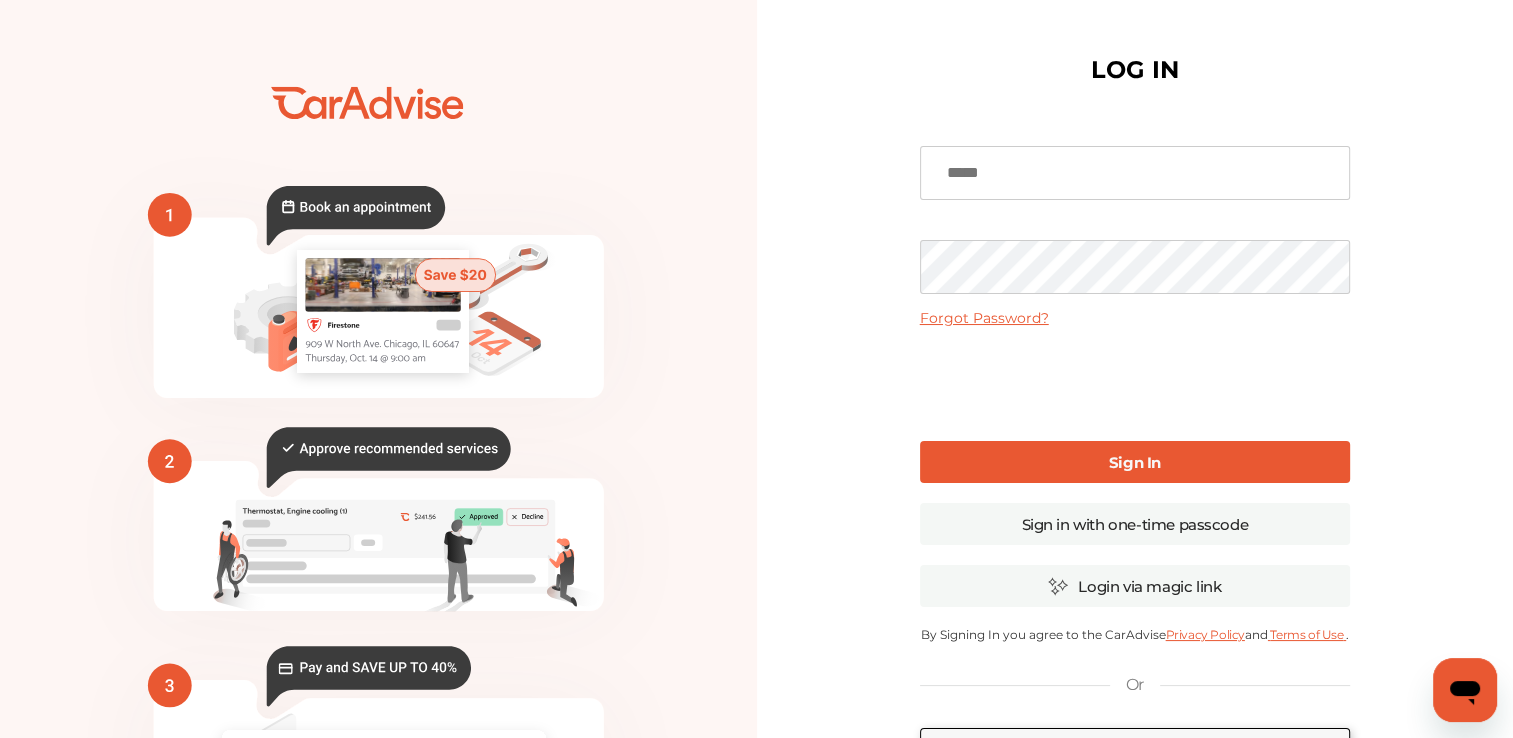 type on "**********" 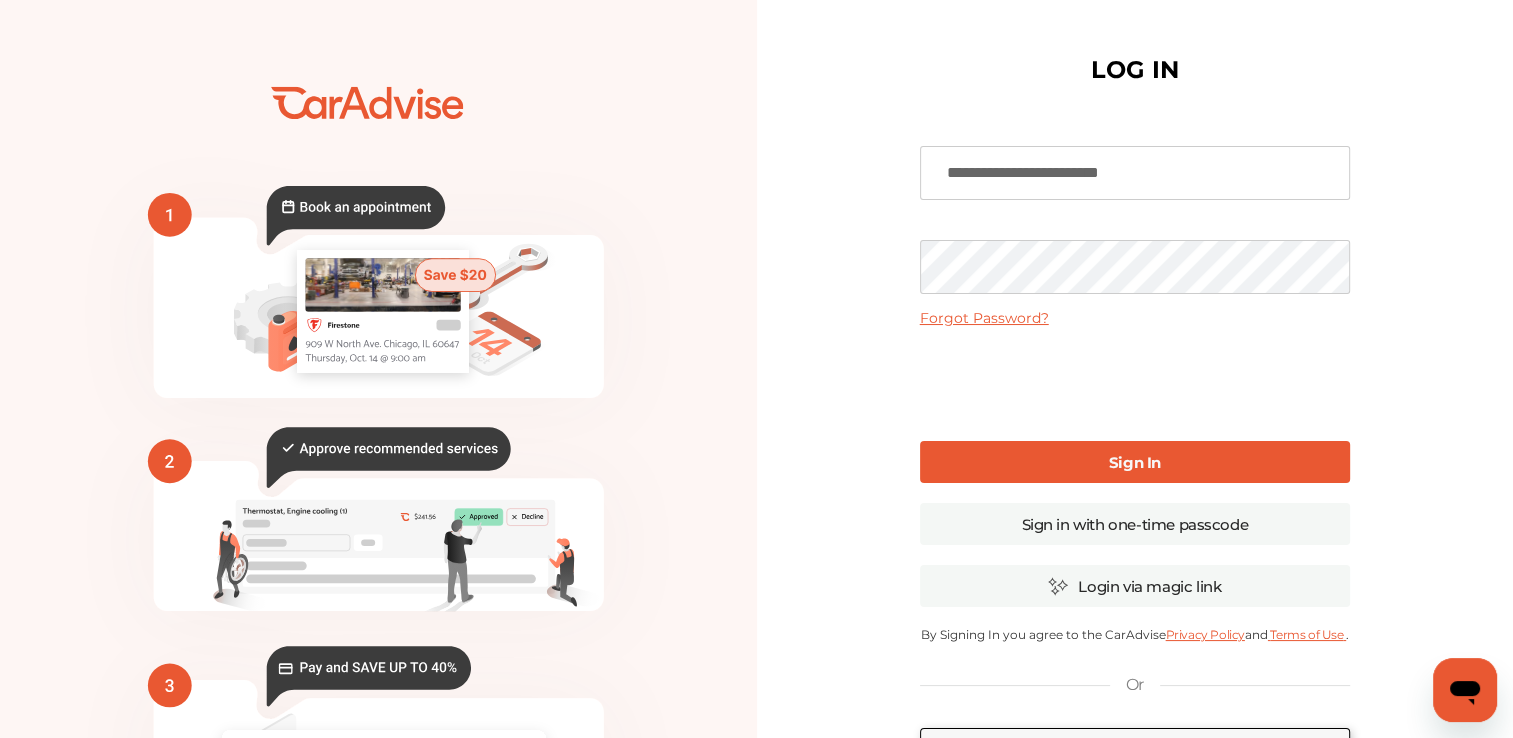 click on "Forgot Password?" at bounding box center [984, 318] 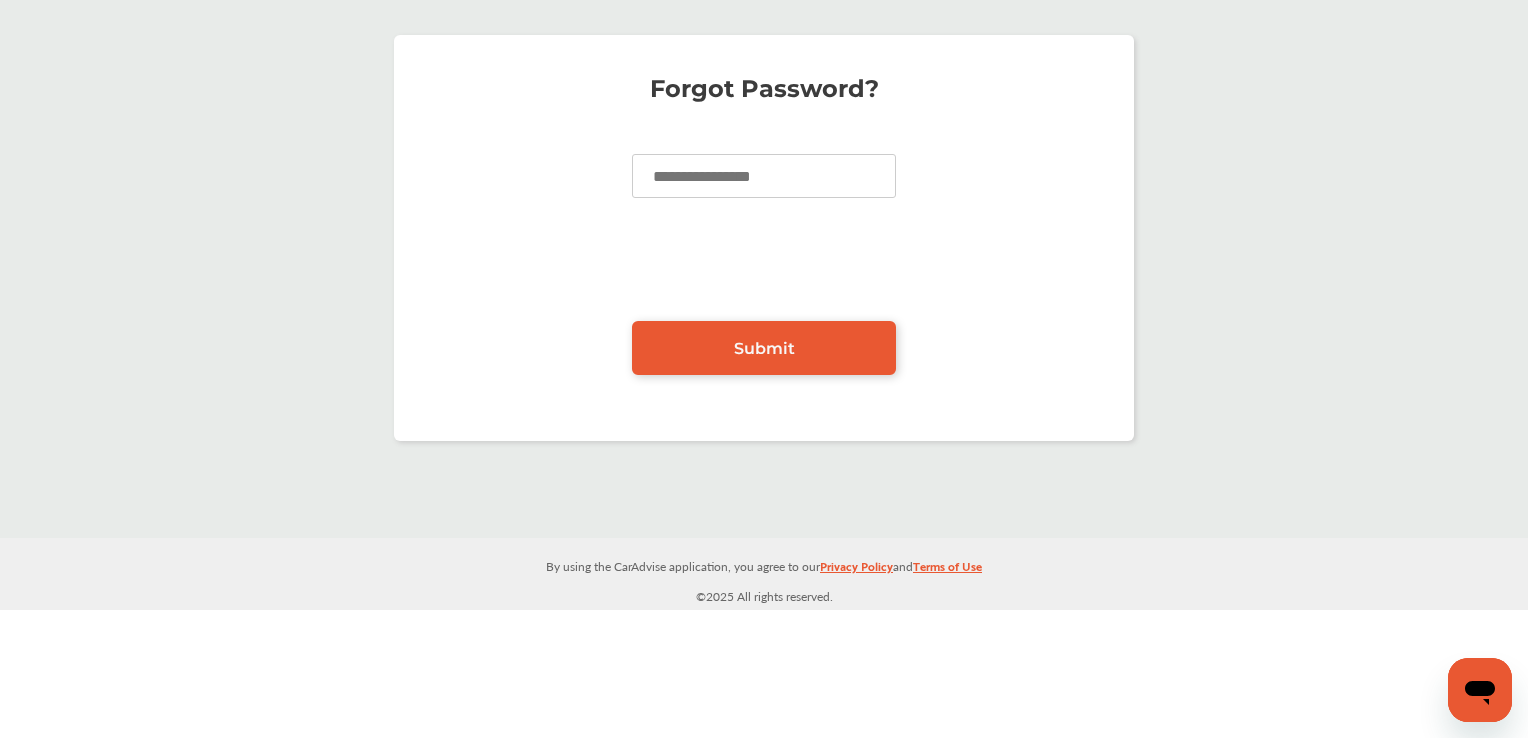 click at bounding box center (764, 176) 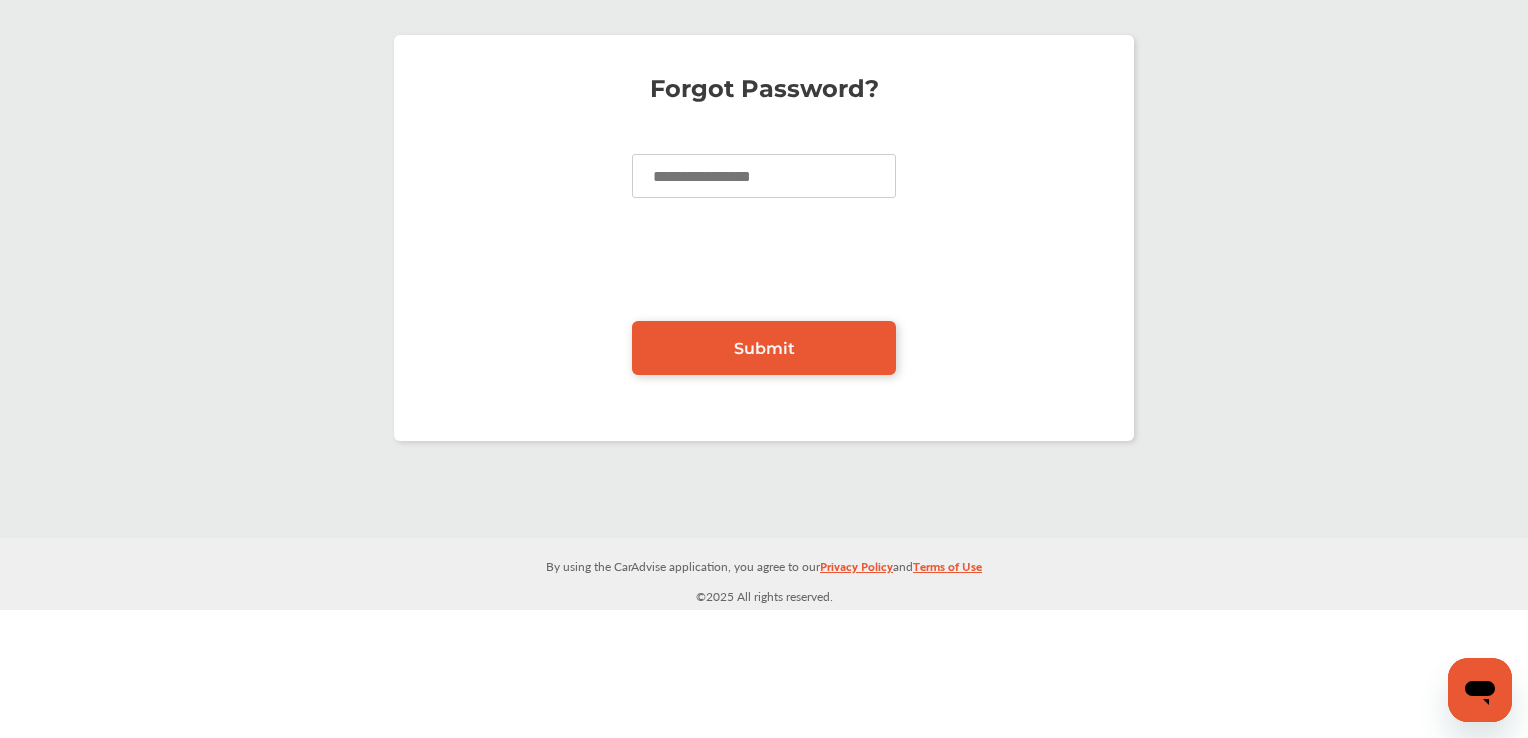 type on "**********" 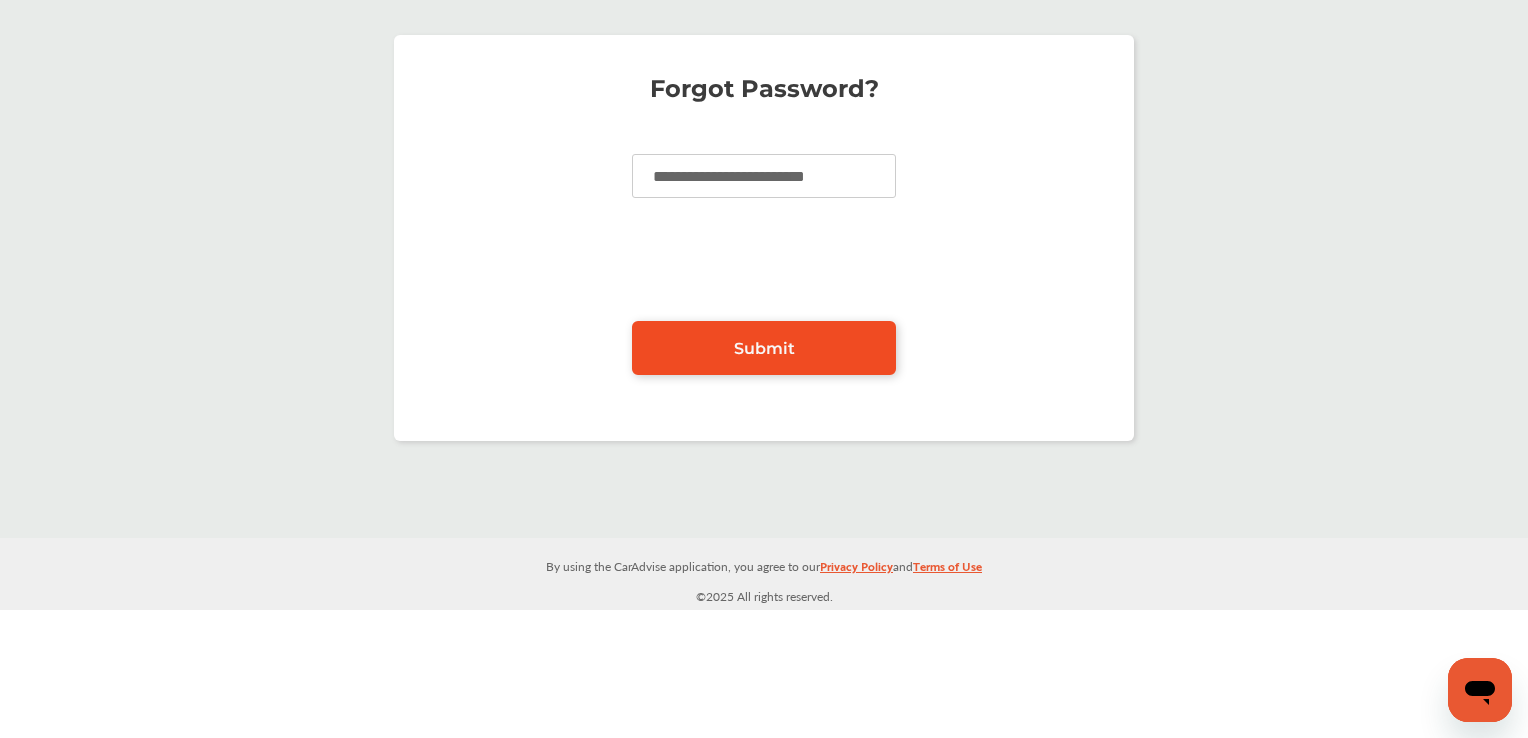 click on "Submit" at bounding box center [764, 348] 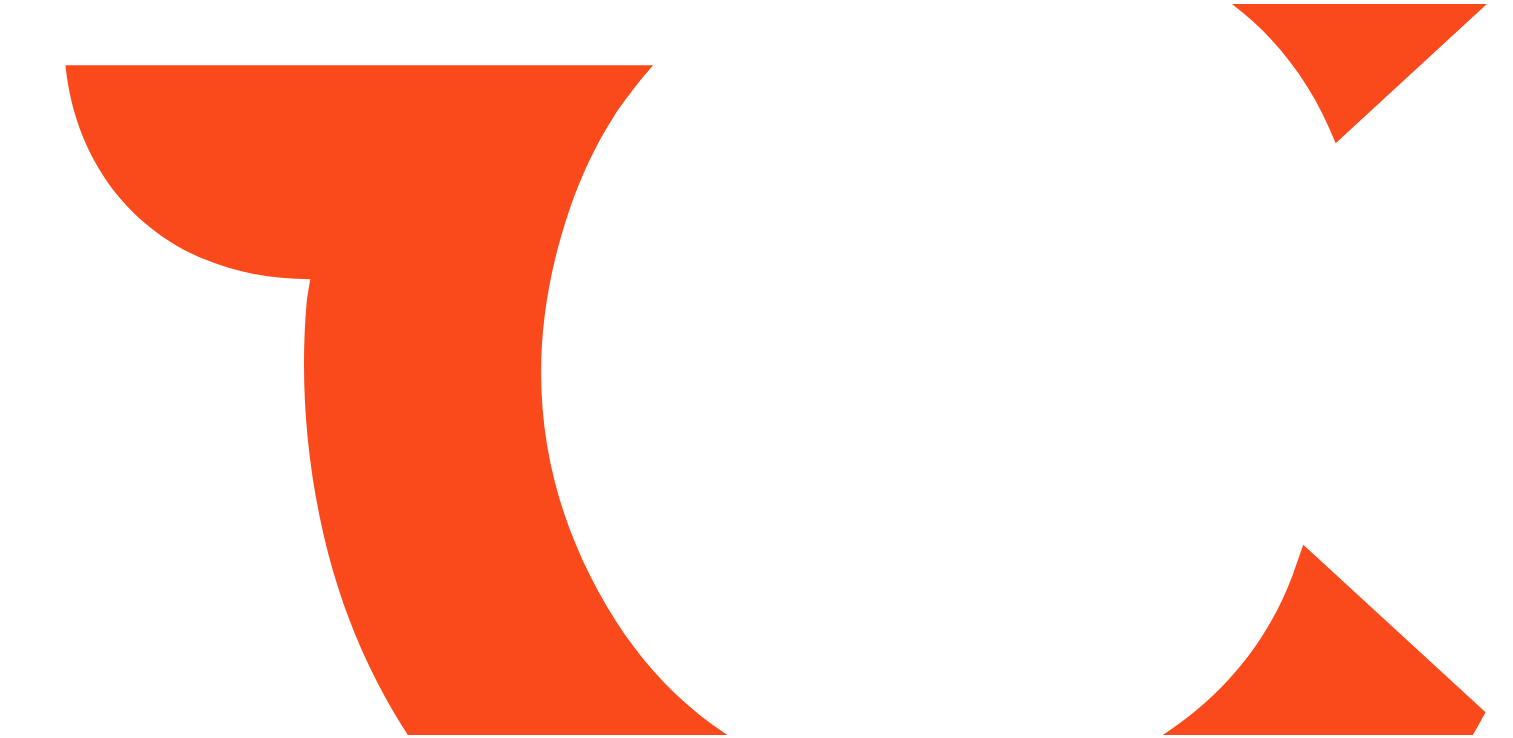 scroll, scrollTop: 0, scrollLeft: 0, axis: both 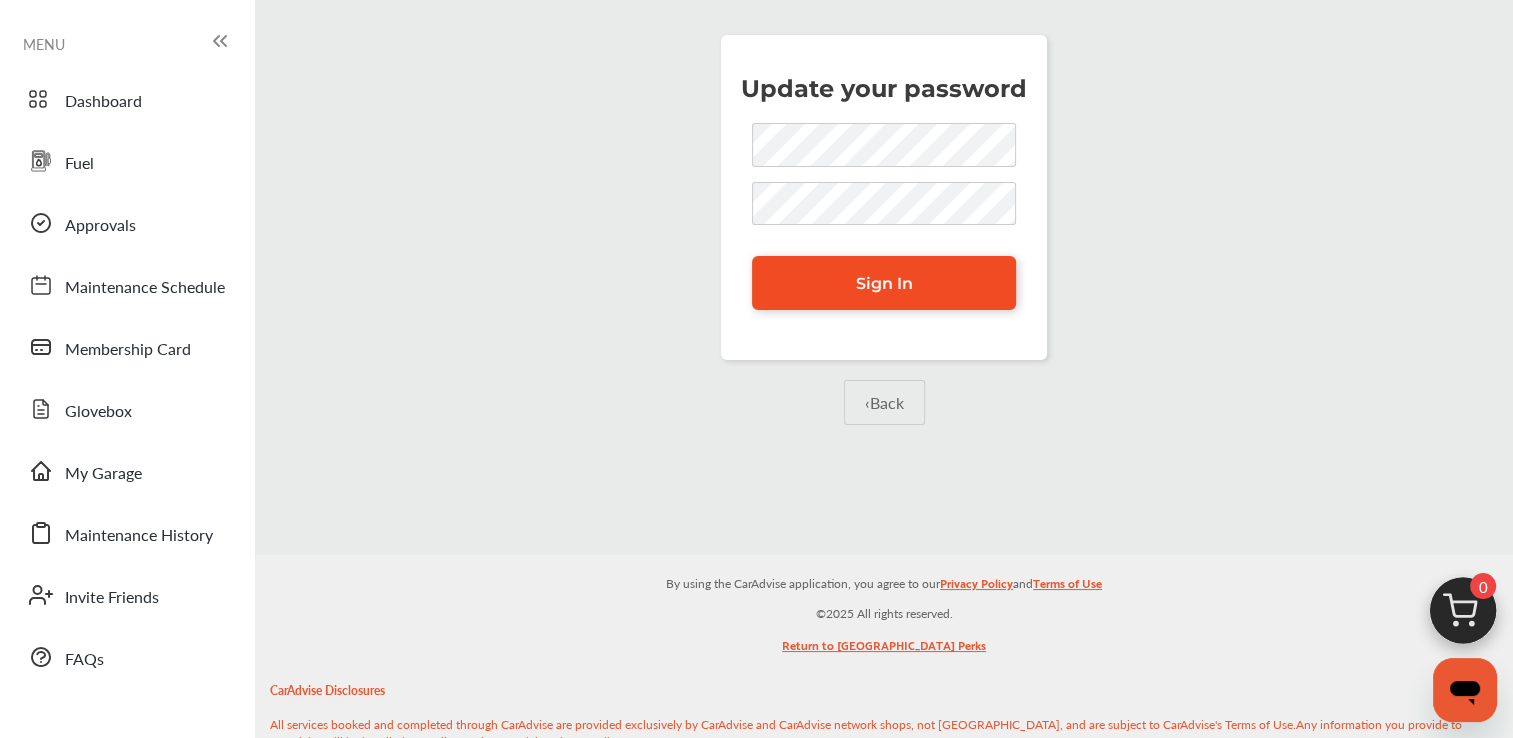 click on "Sign In" at bounding box center (884, 283) 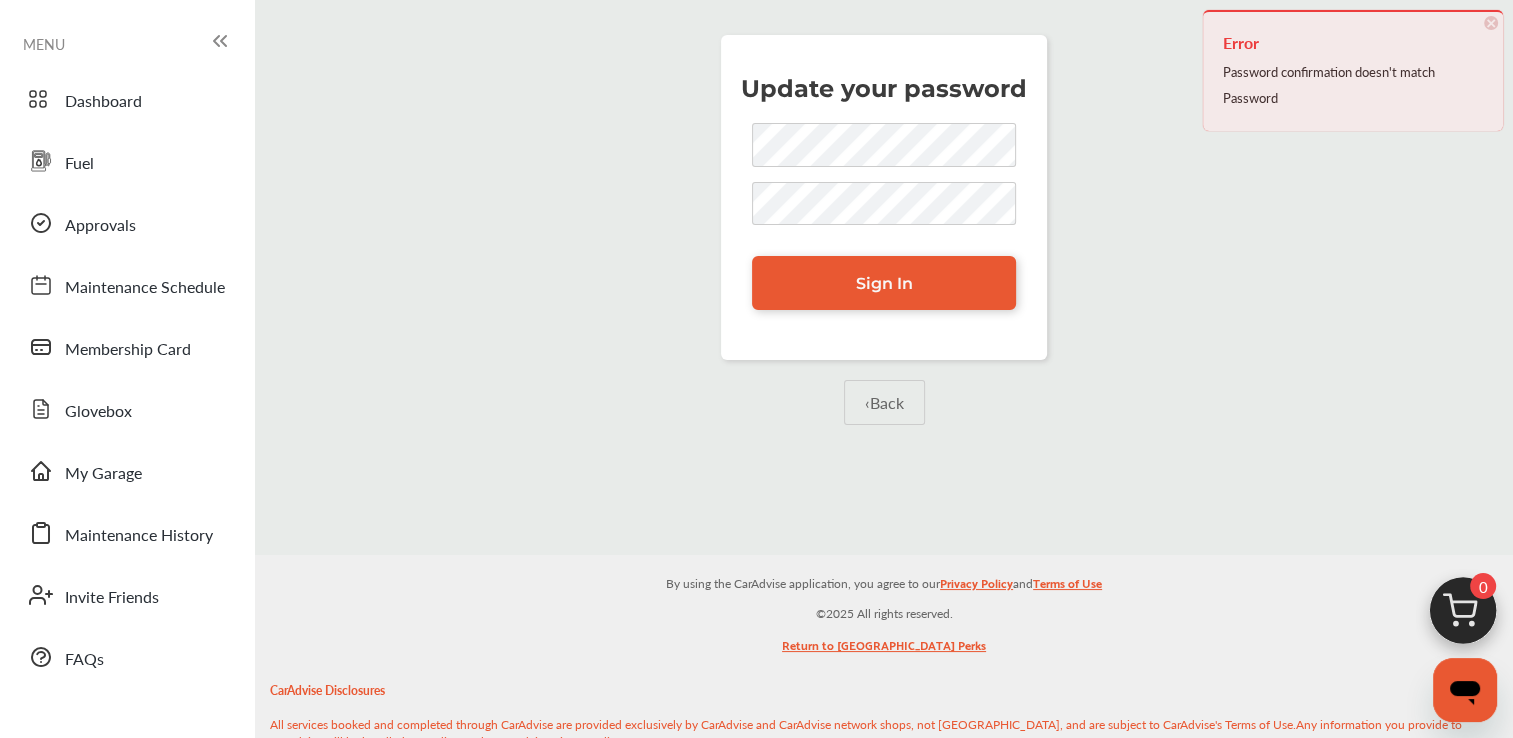 click on "Password confirmation doesn't match Password" at bounding box center [1353, 85] 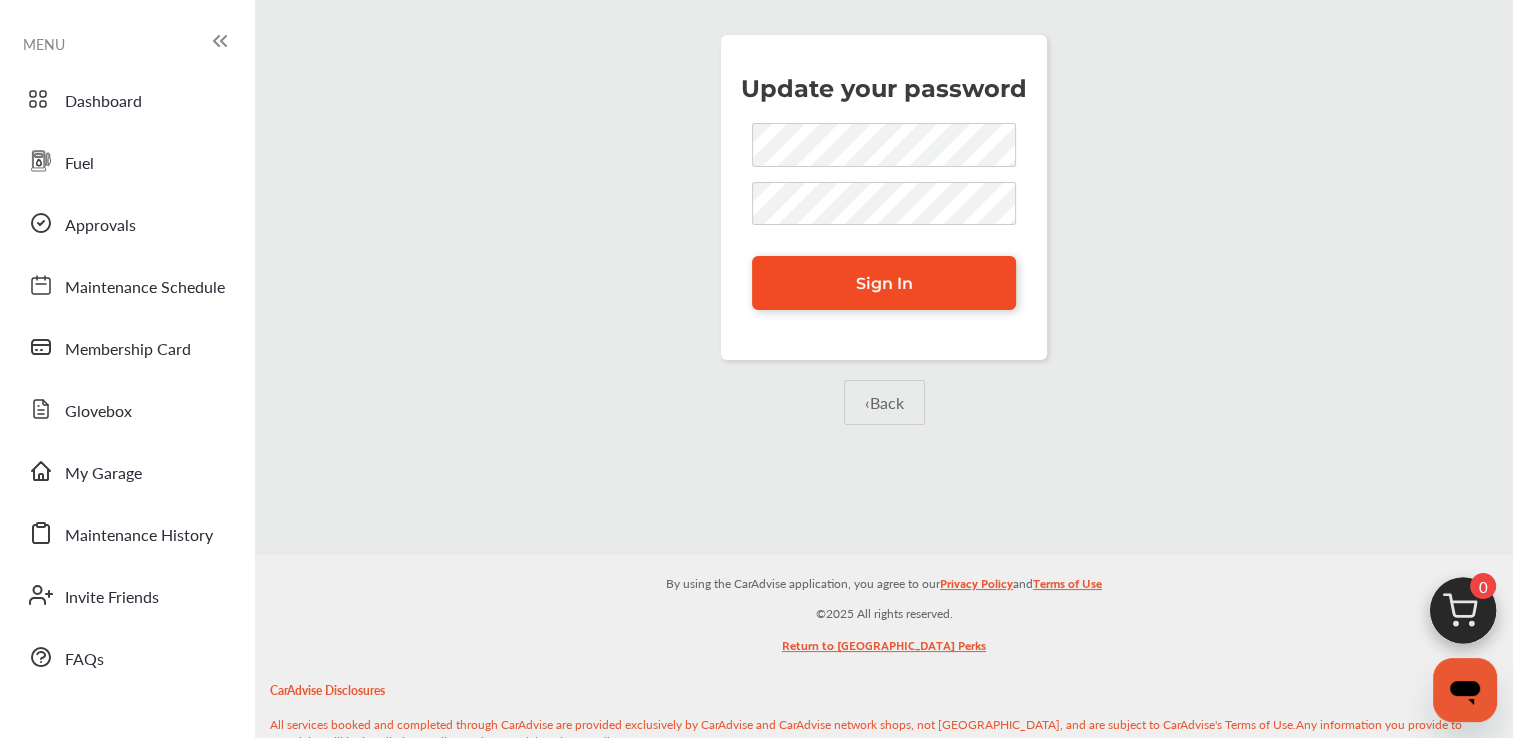 click on "Sign In" at bounding box center [884, 283] 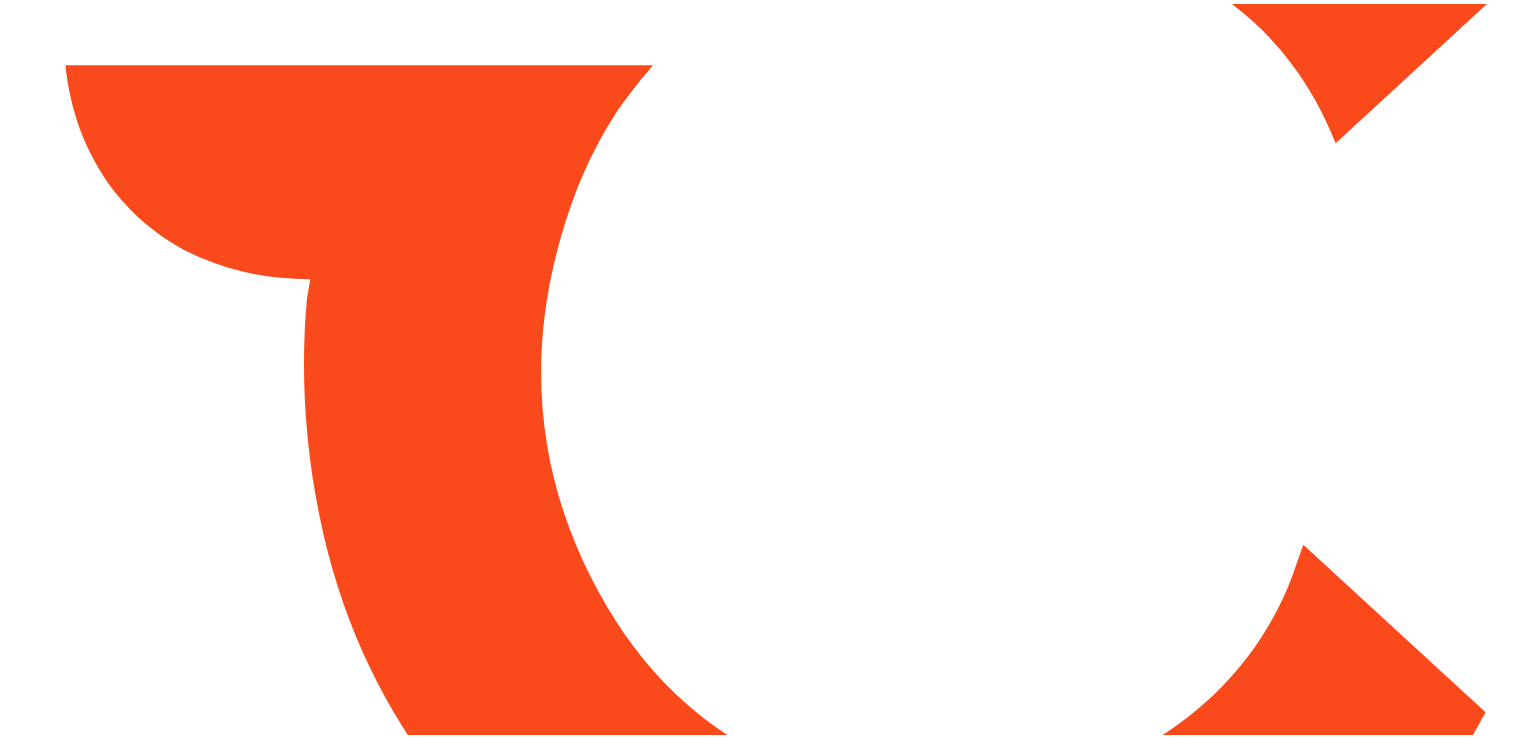 scroll, scrollTop: 0, scrollLeft: 0, axis: both 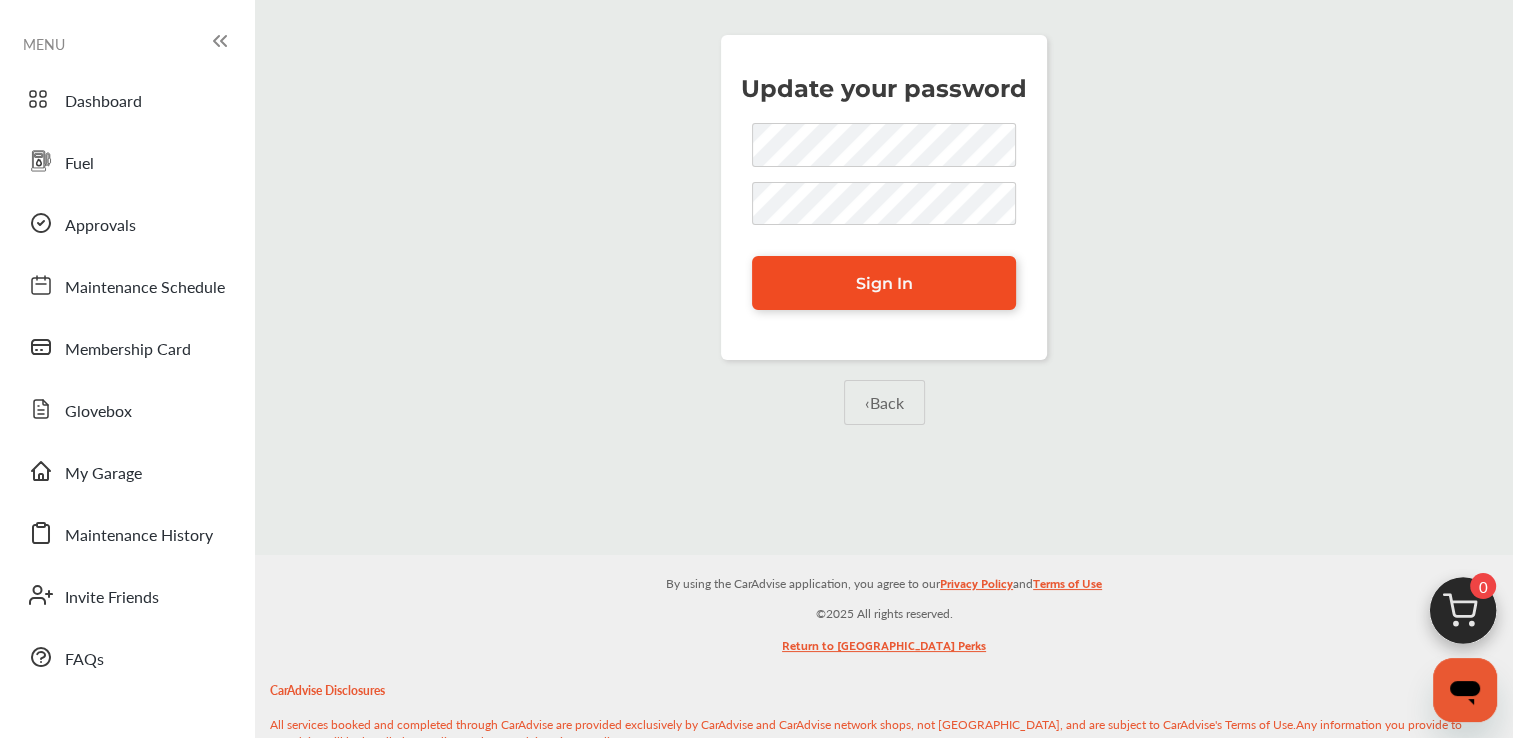 click on "Sign In" at bounding box center (884, 283) 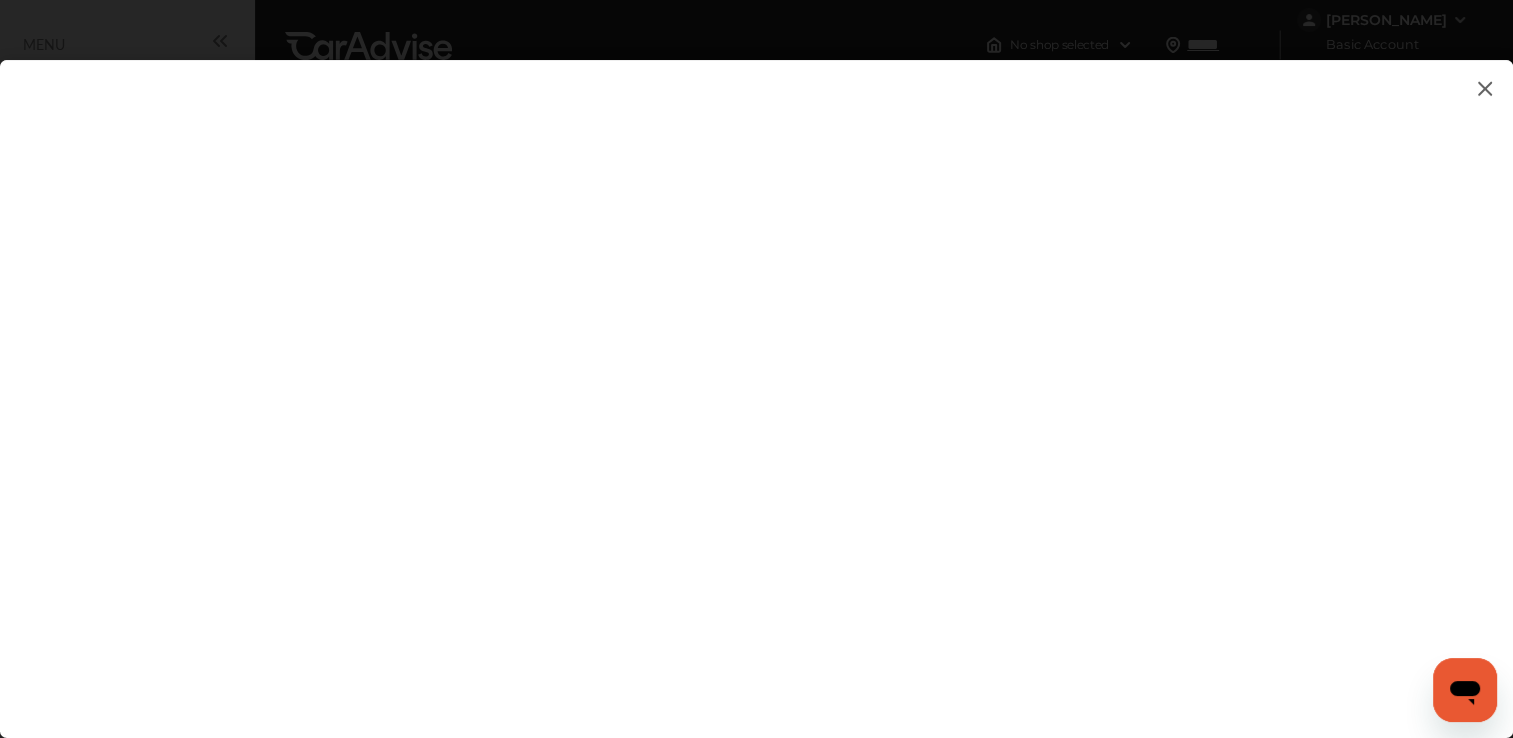 scroll, scrollTop: 100, scrollLeft: 0, axis: vertical 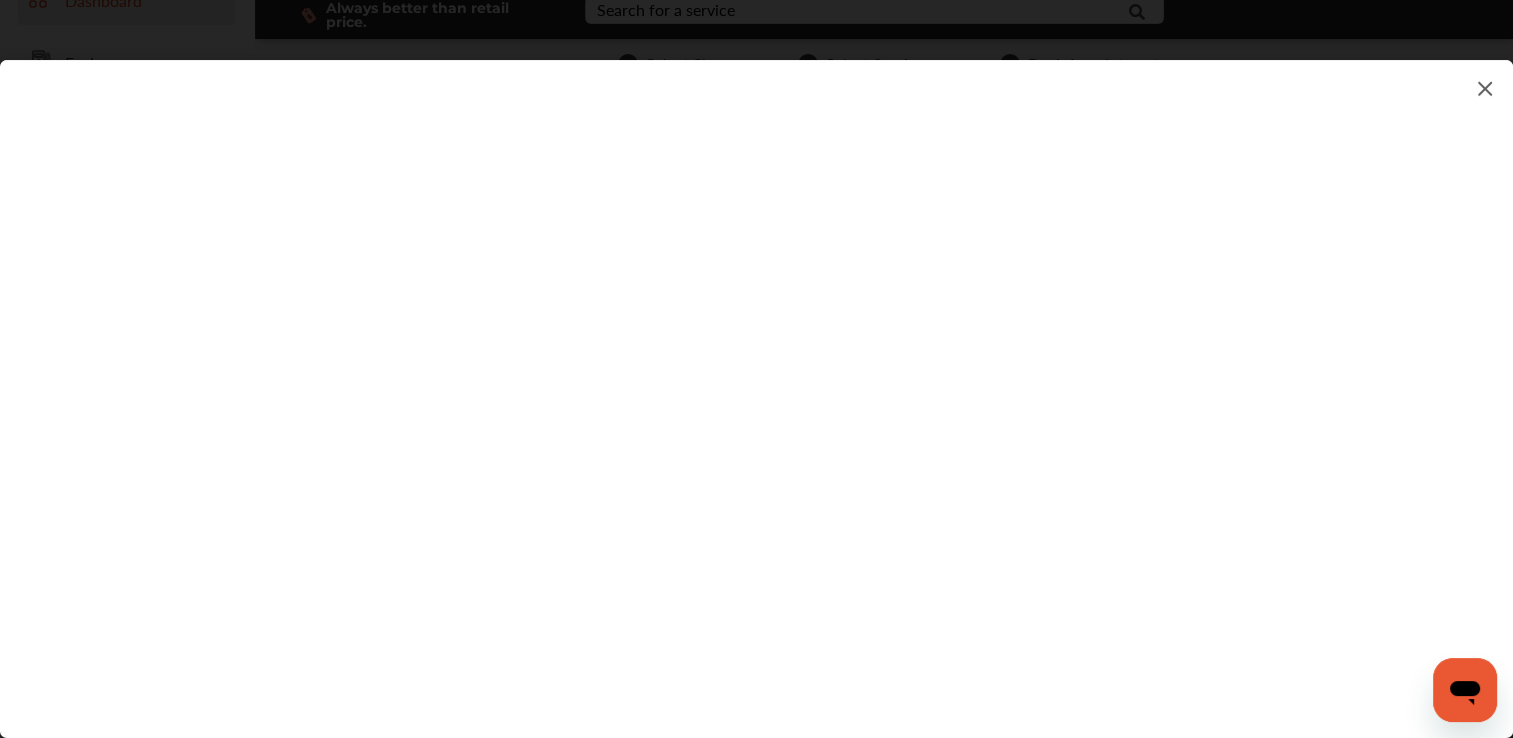 click at bounding box center [756, 379] 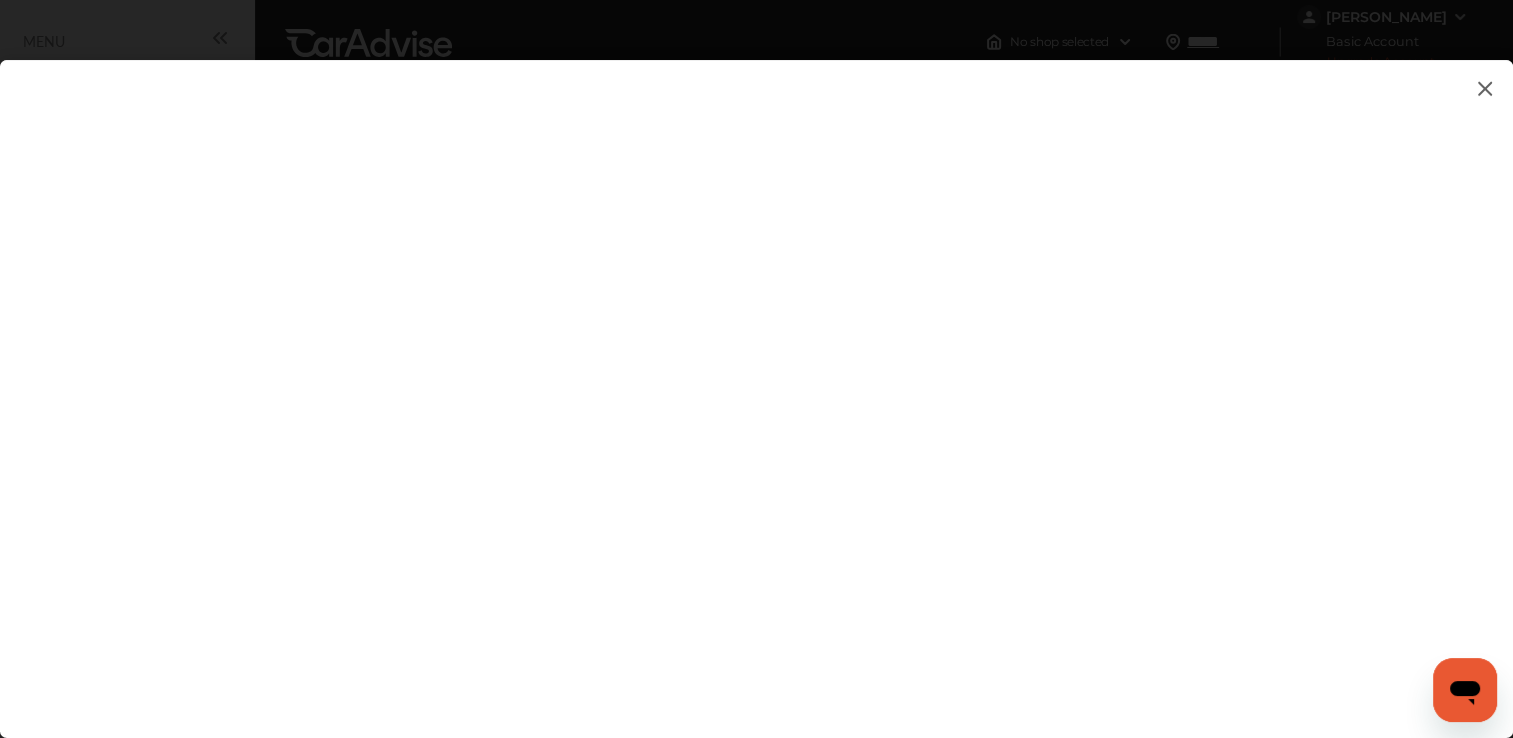scroll, scrollTop: 0, scrollLeft: 0, axis: both 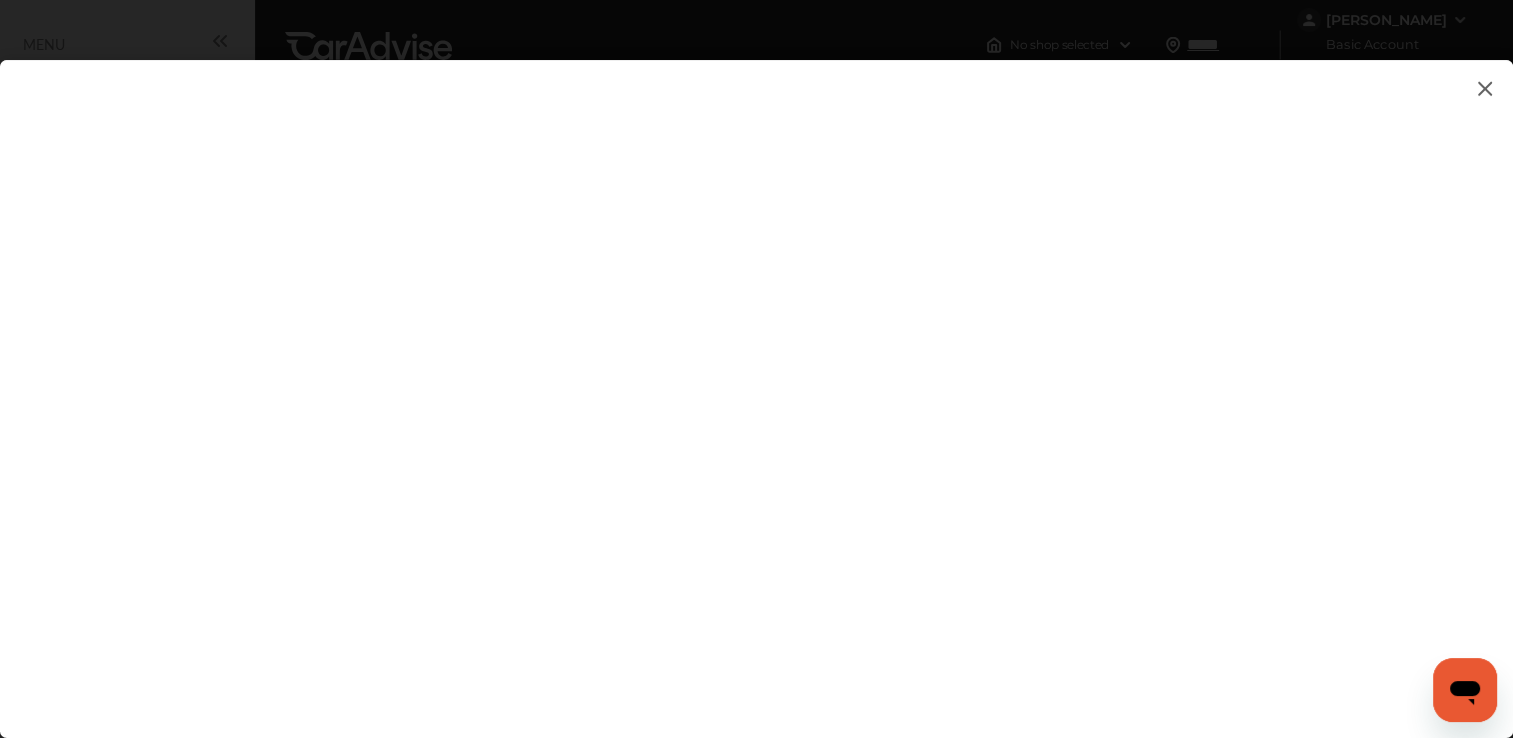 click at bounding box center (1485, 88) 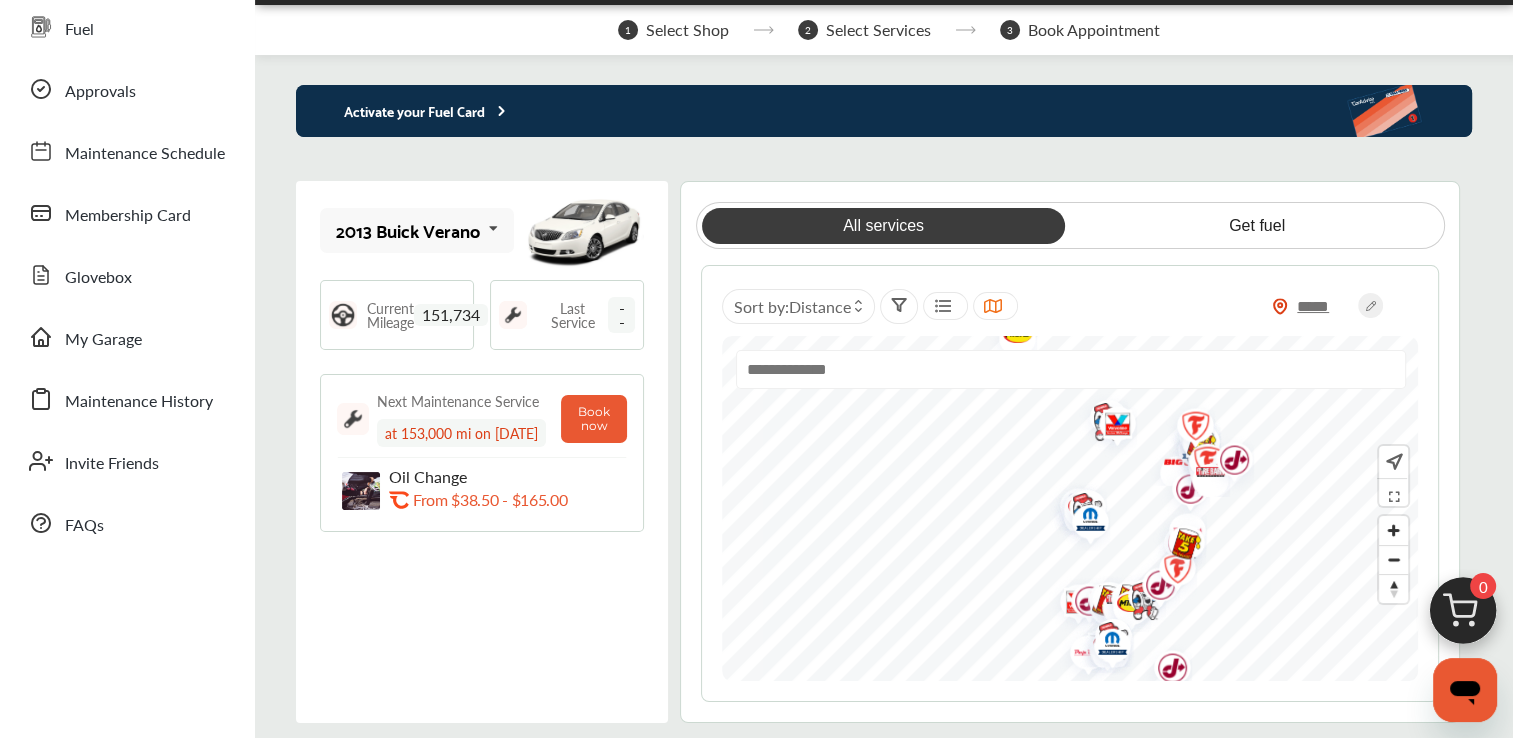 scroll, scrollTop: 0, scrollLeft: 0, axis: both 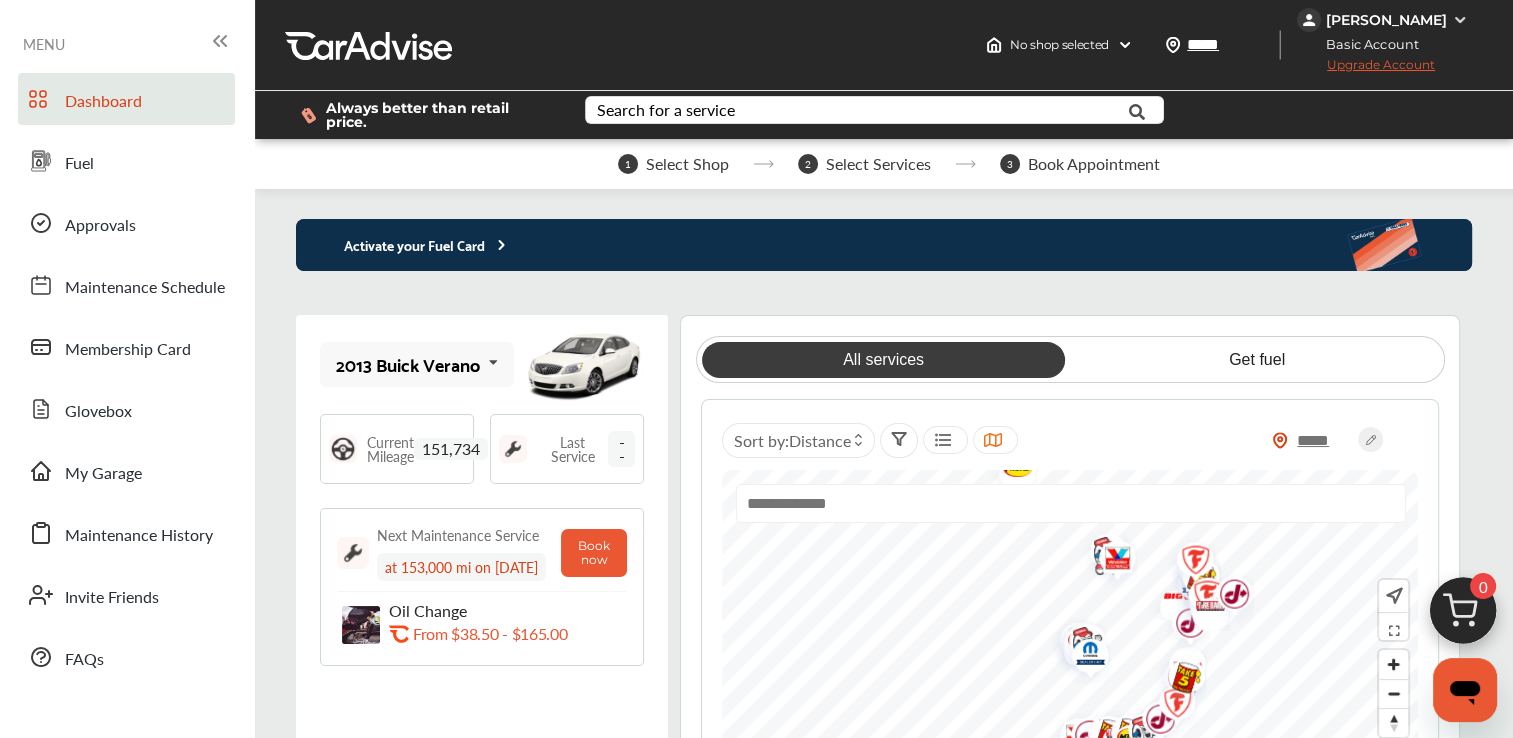 click at bounding box center (493, 363) 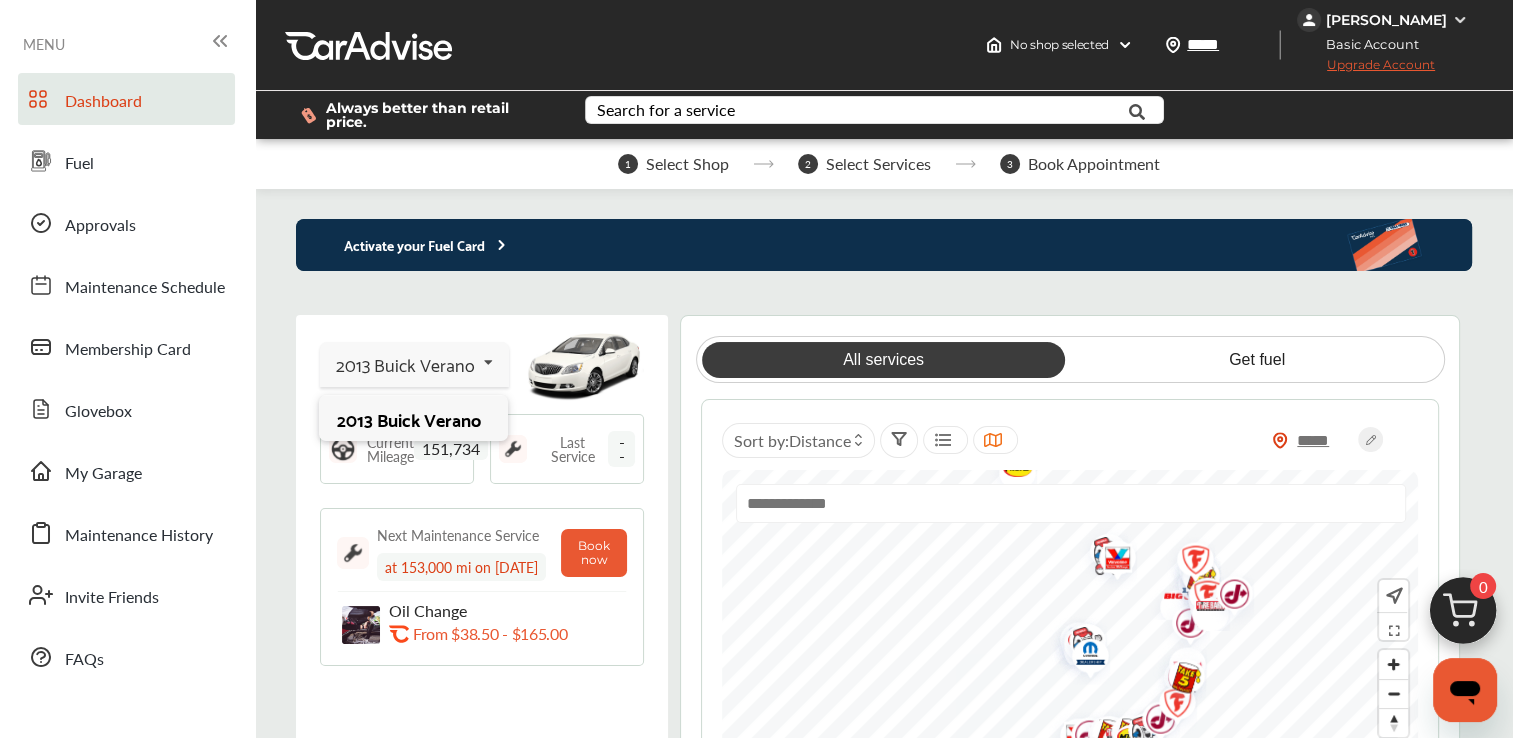 click at bounding box center [488, 363] 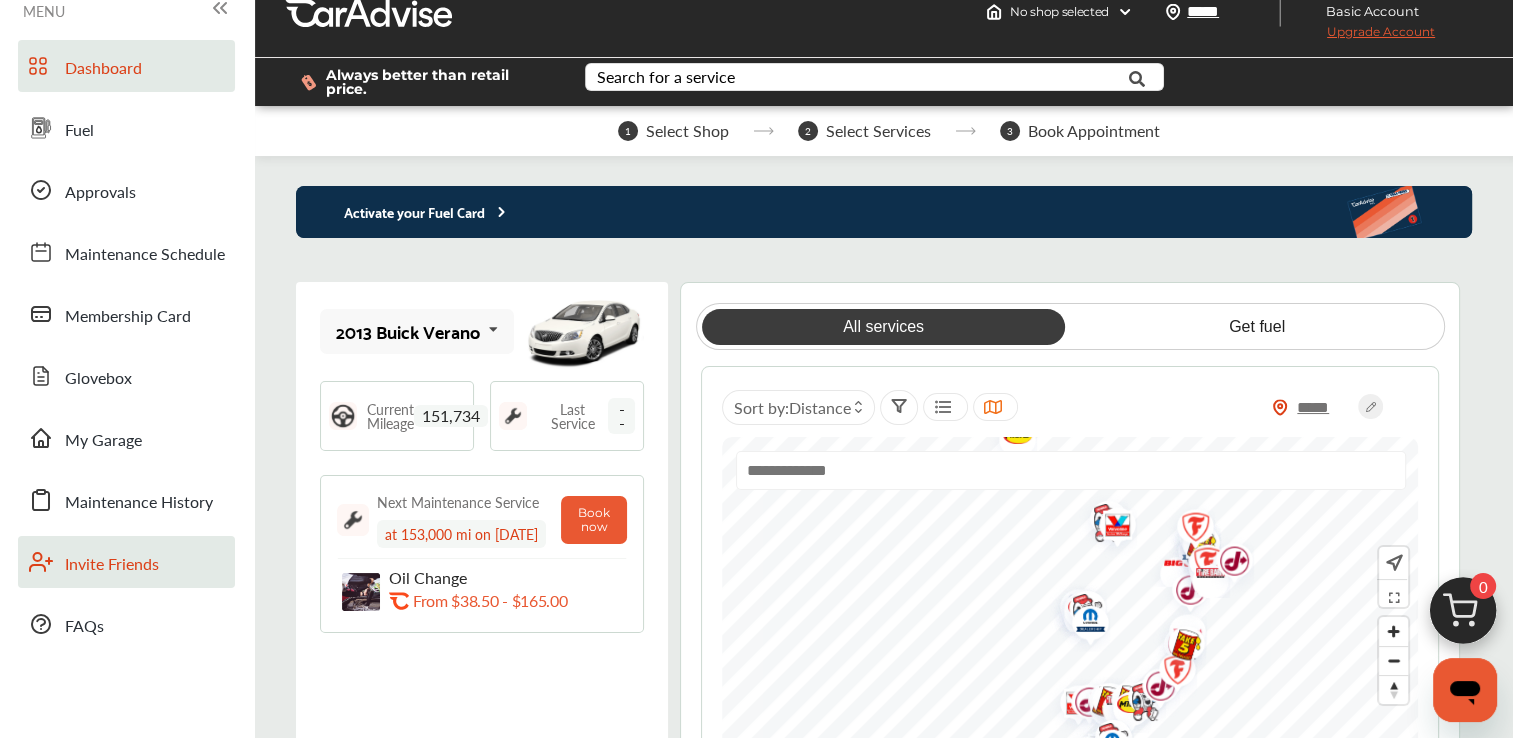 scroll, scrollTop: 0, scrollLeft: 0, axis: both 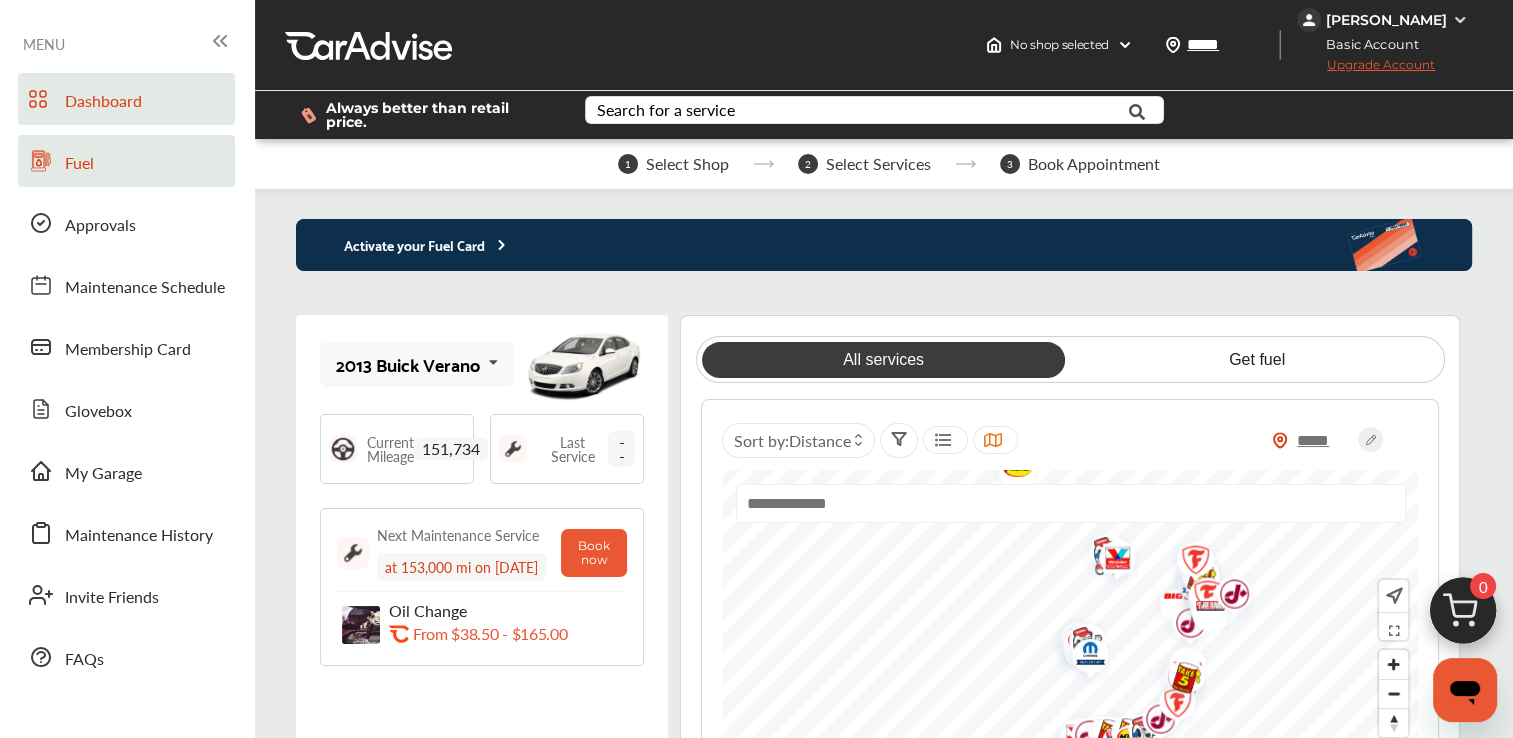 click on "Fuel" at bounding box center (79, 164) 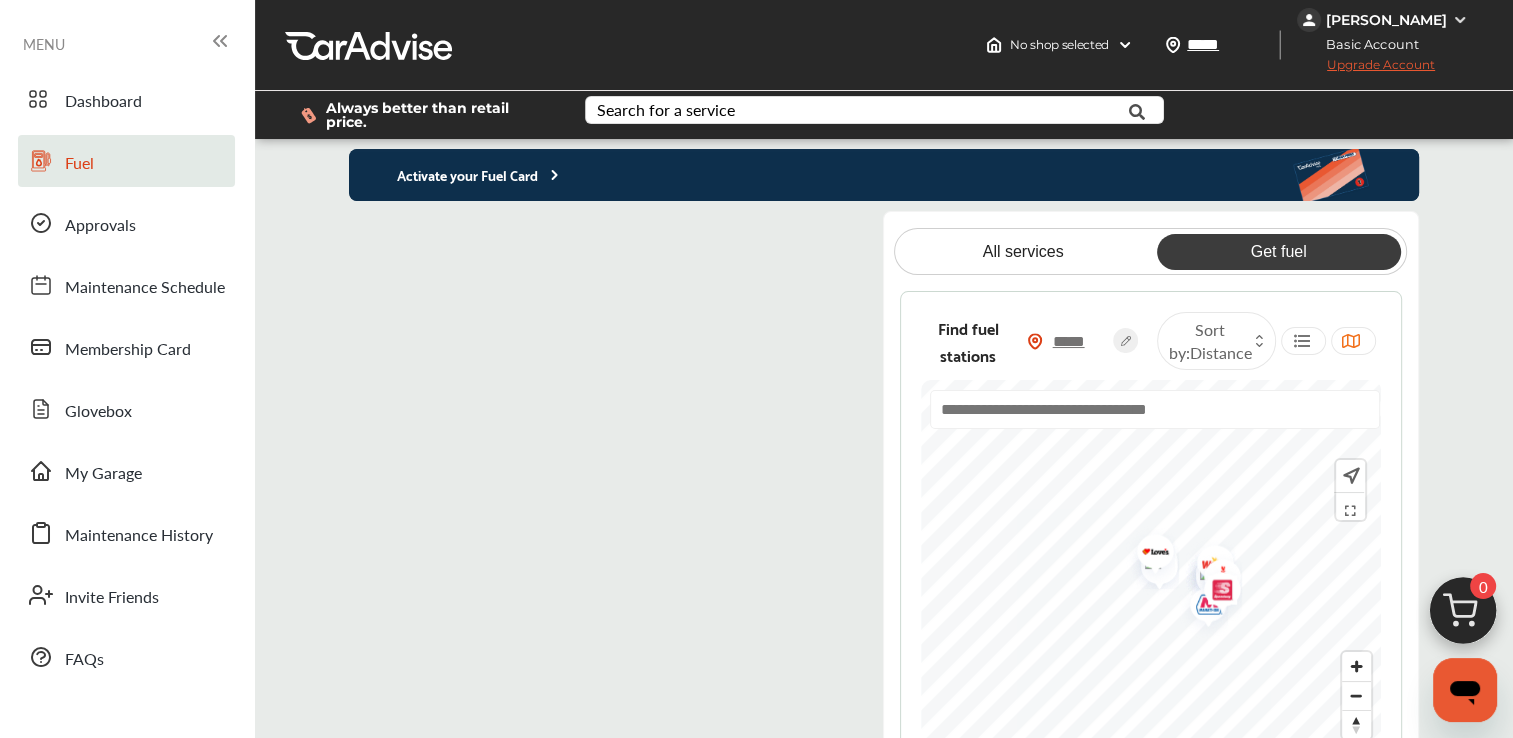 click at bounding box center (1460, 20) 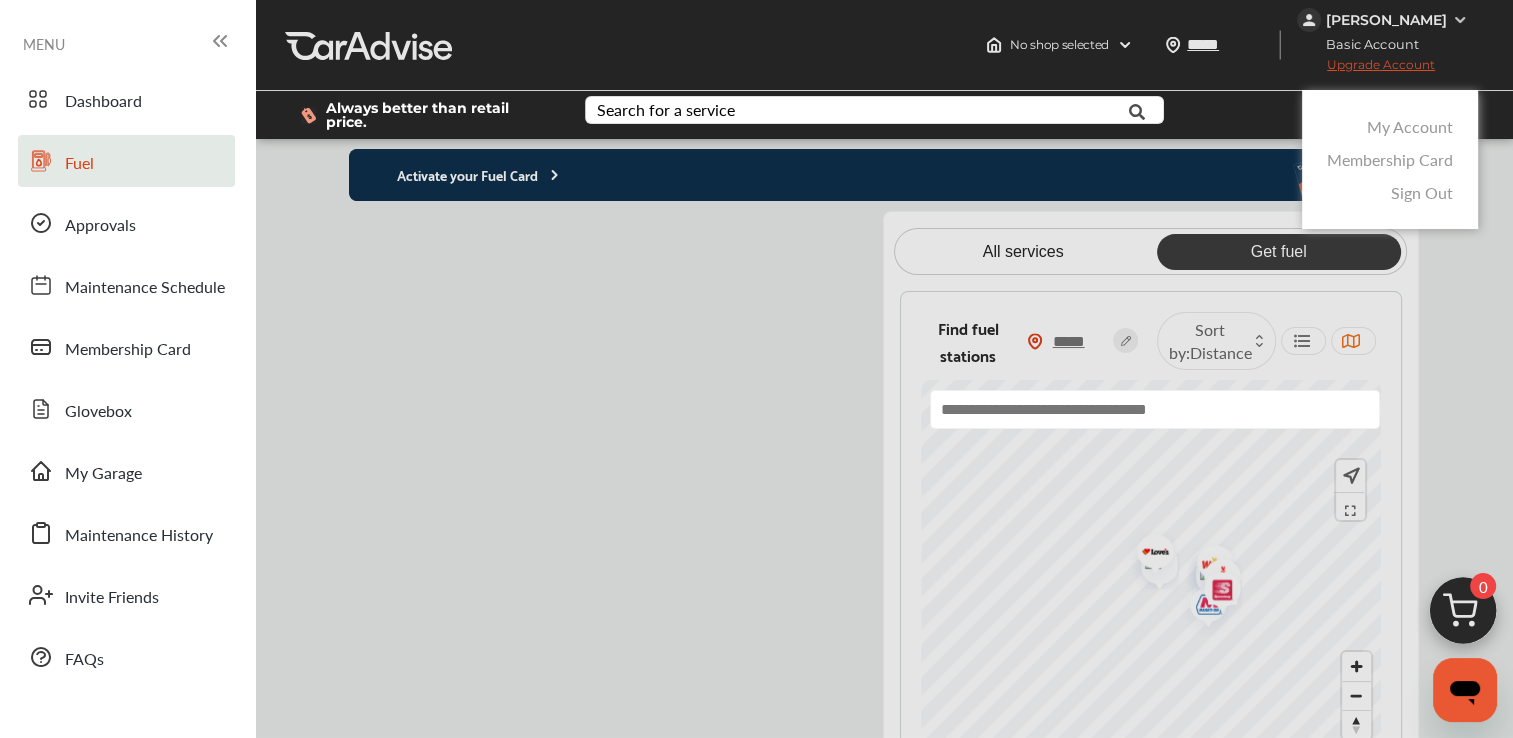 click on "My Account" at bounding box center (1410, 126) 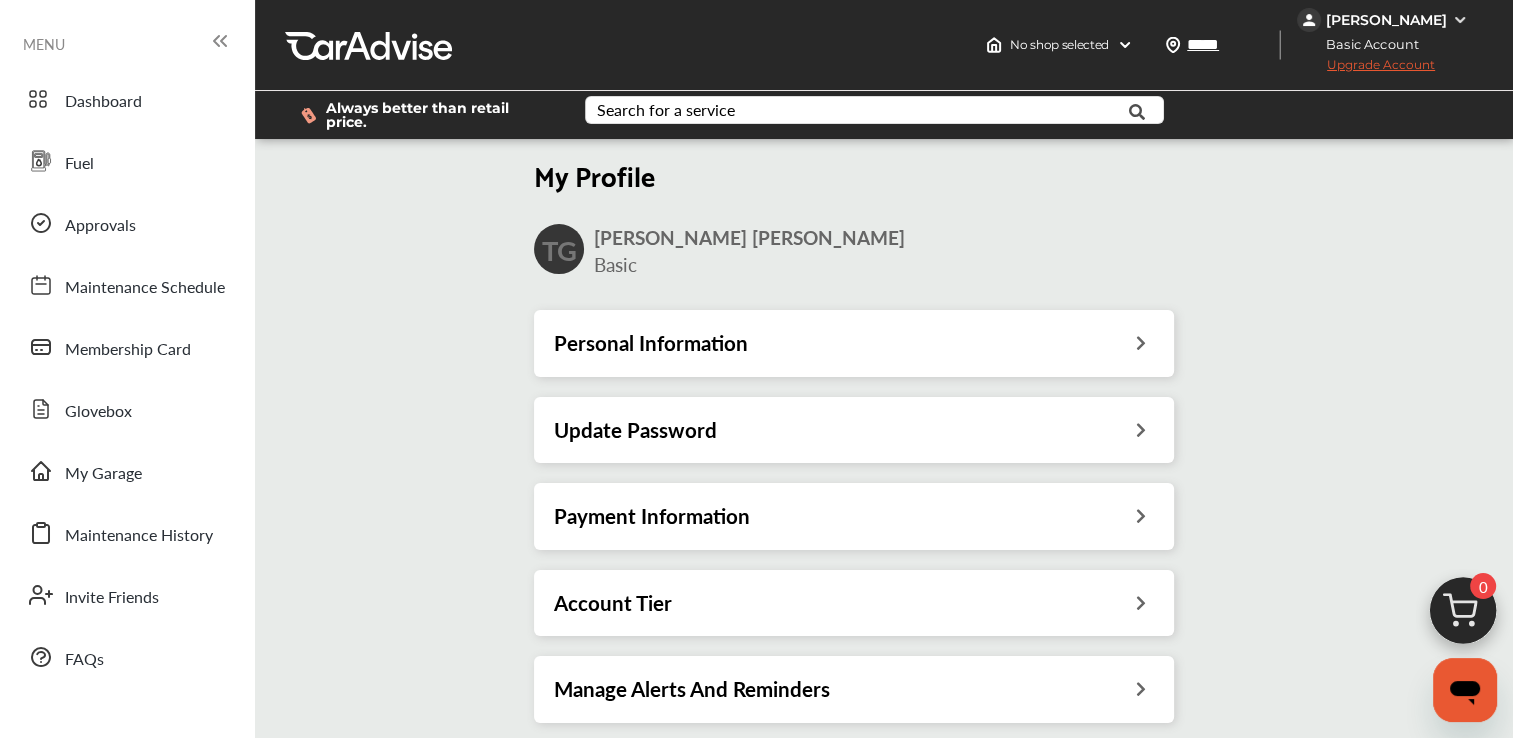 click at bounding box center [1140, 340] 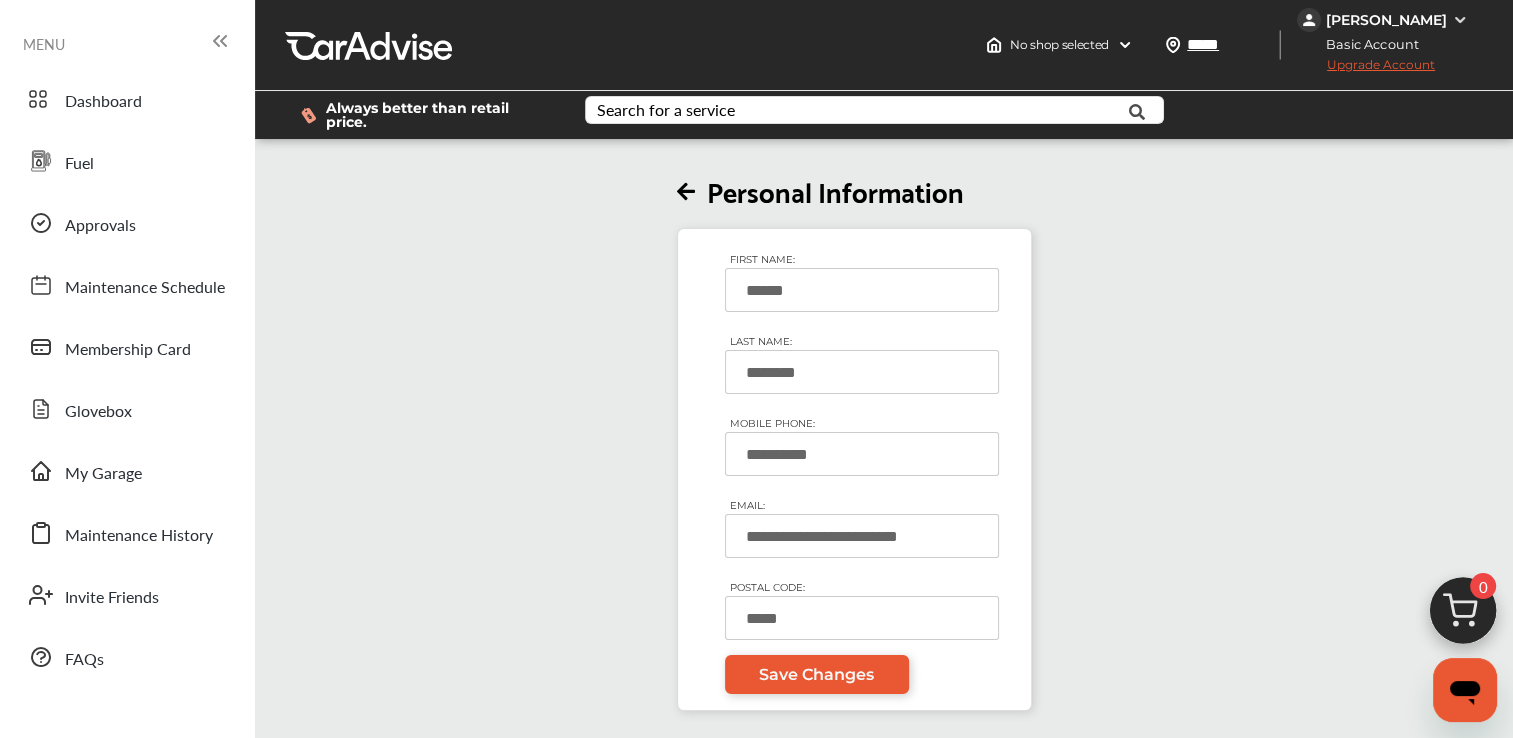 click at bounding box center (686, 192) 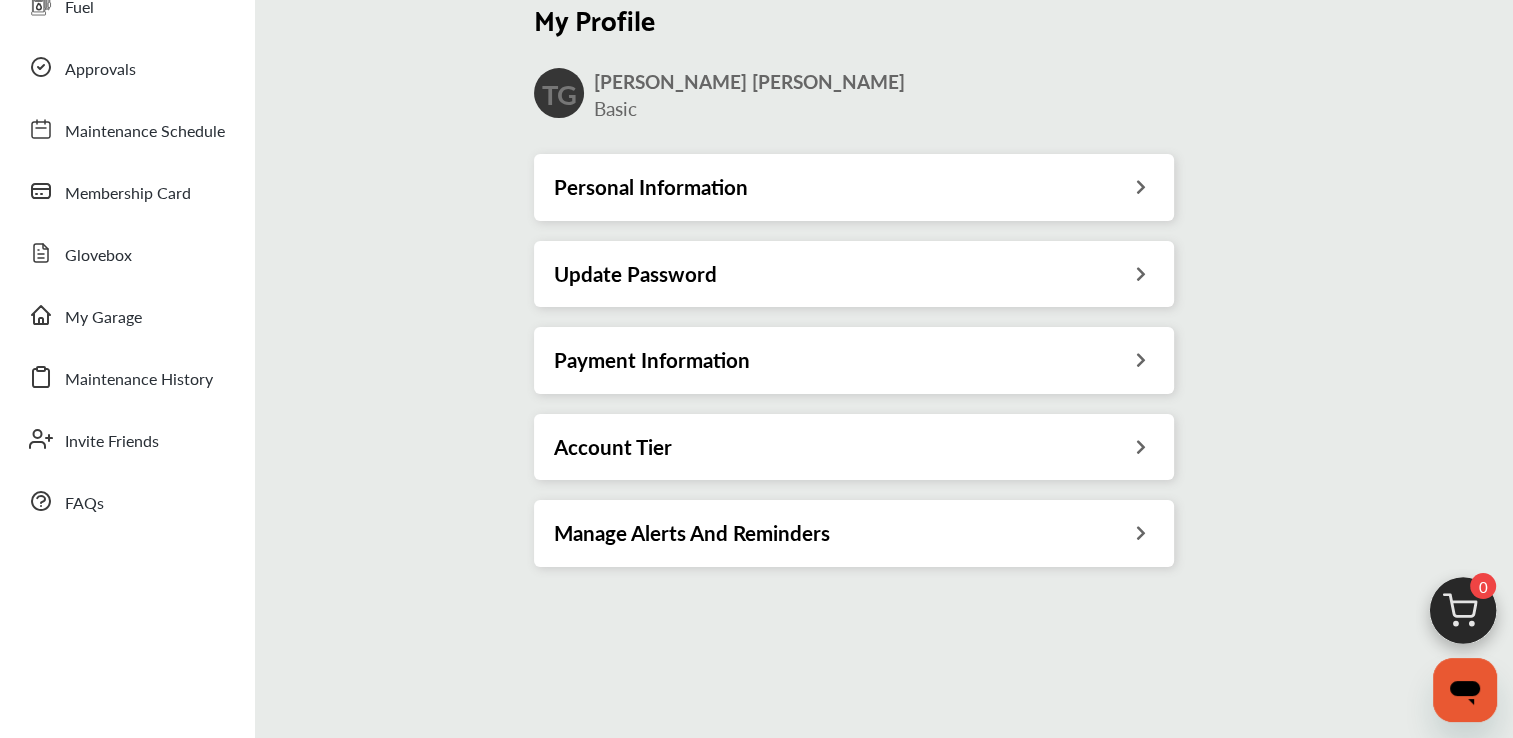 scroll, scrollTop: 200, scrollLeft: 0, axis: vertical 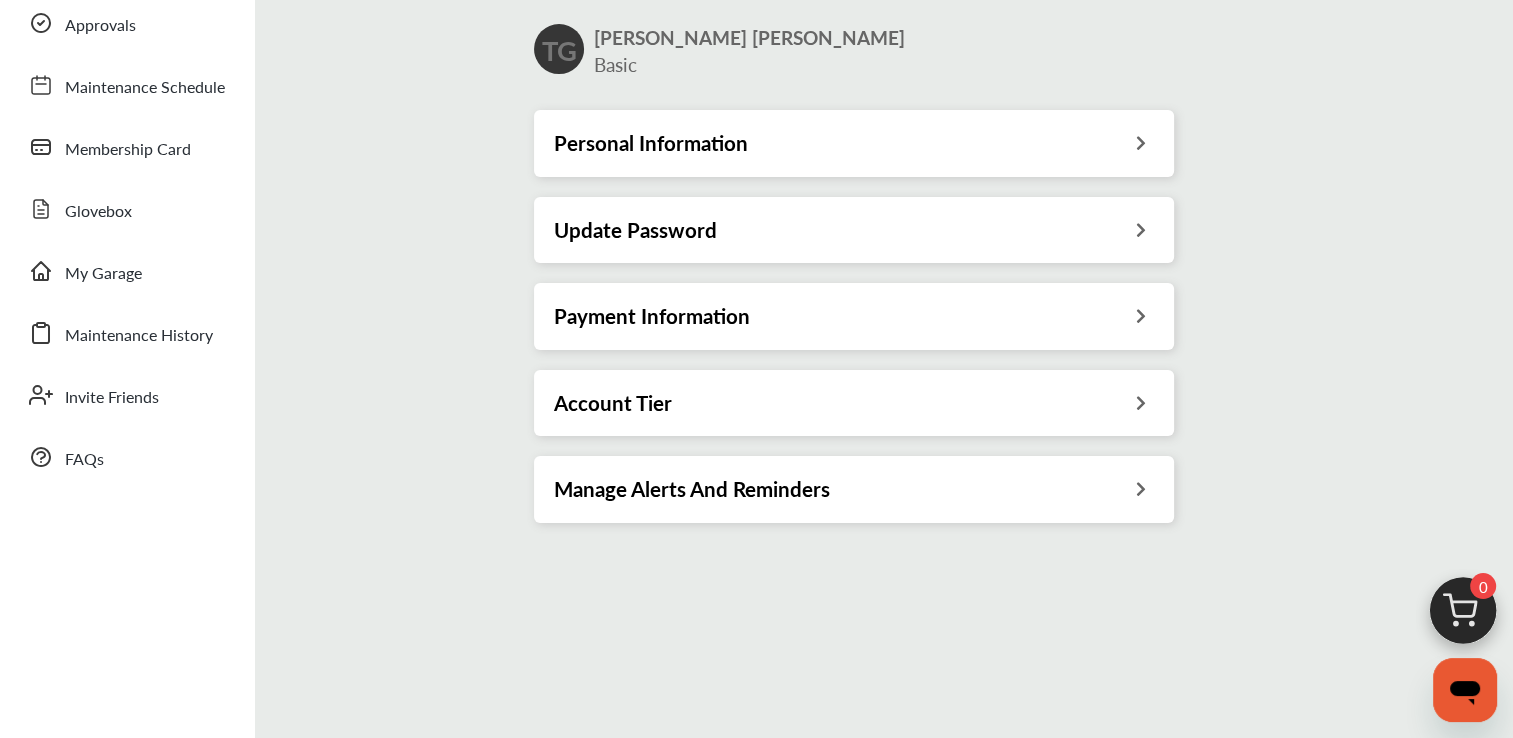 click at bounding box center [1140, 486] 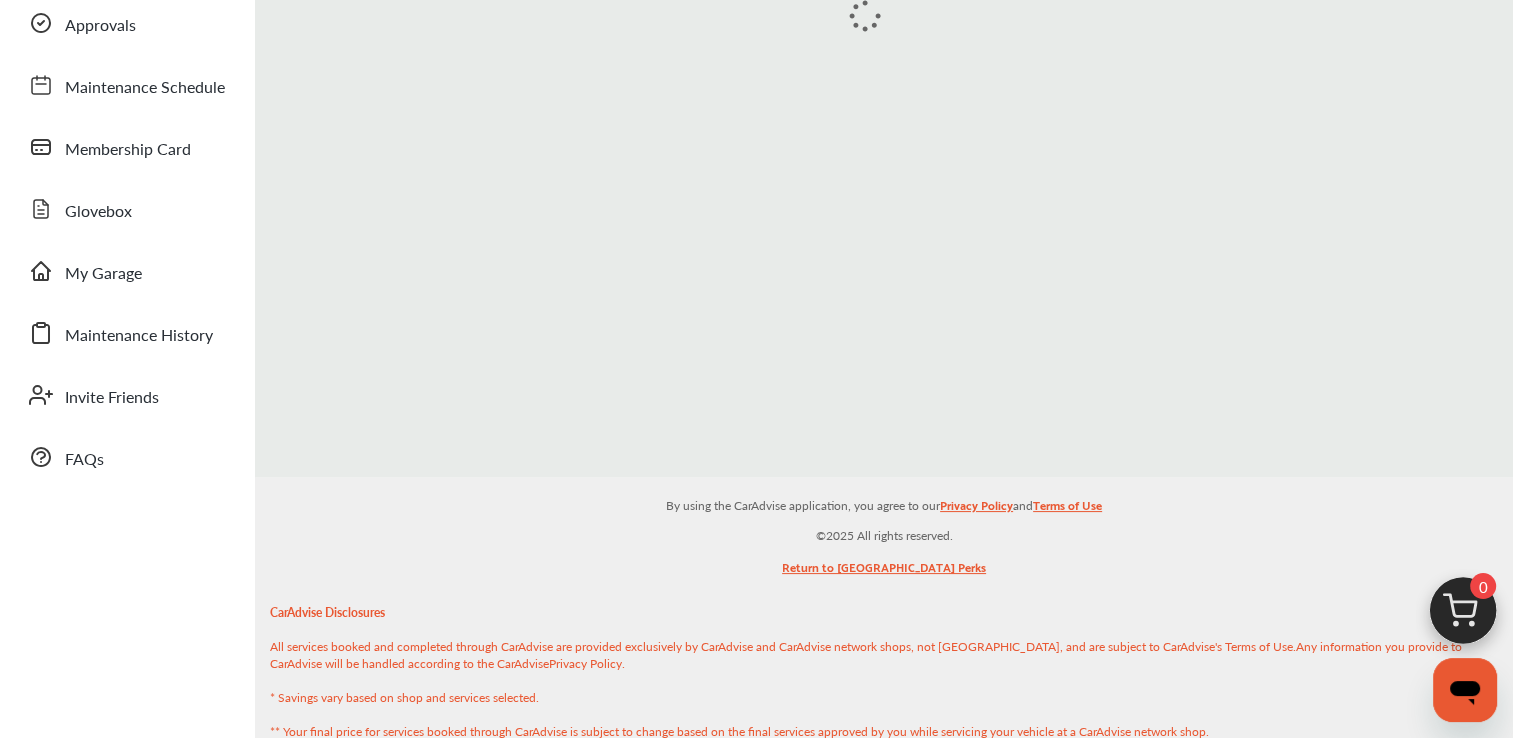 scroll, scrollTop: 0, scrollLeft: 0, axis: both 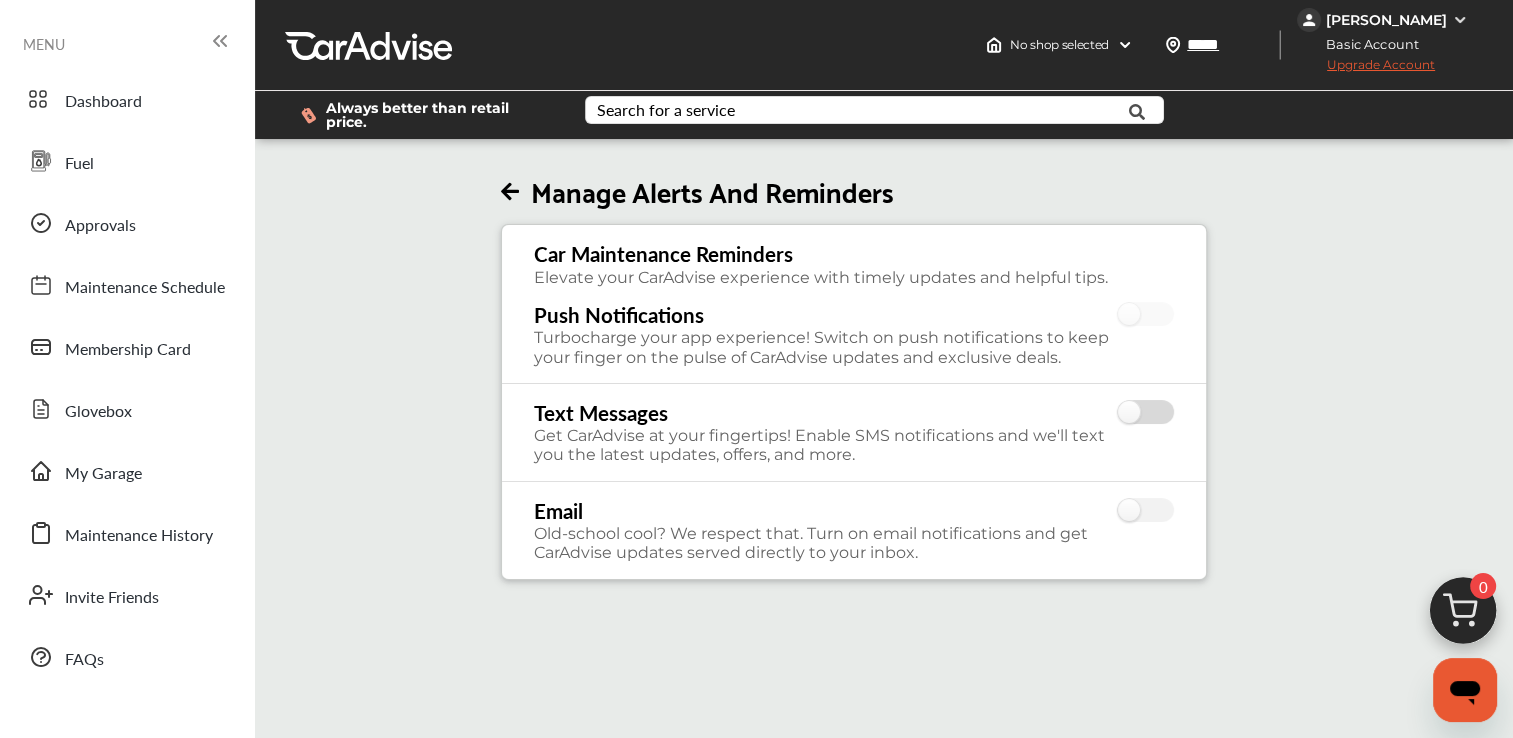 click at bounding box center (1146, 413) 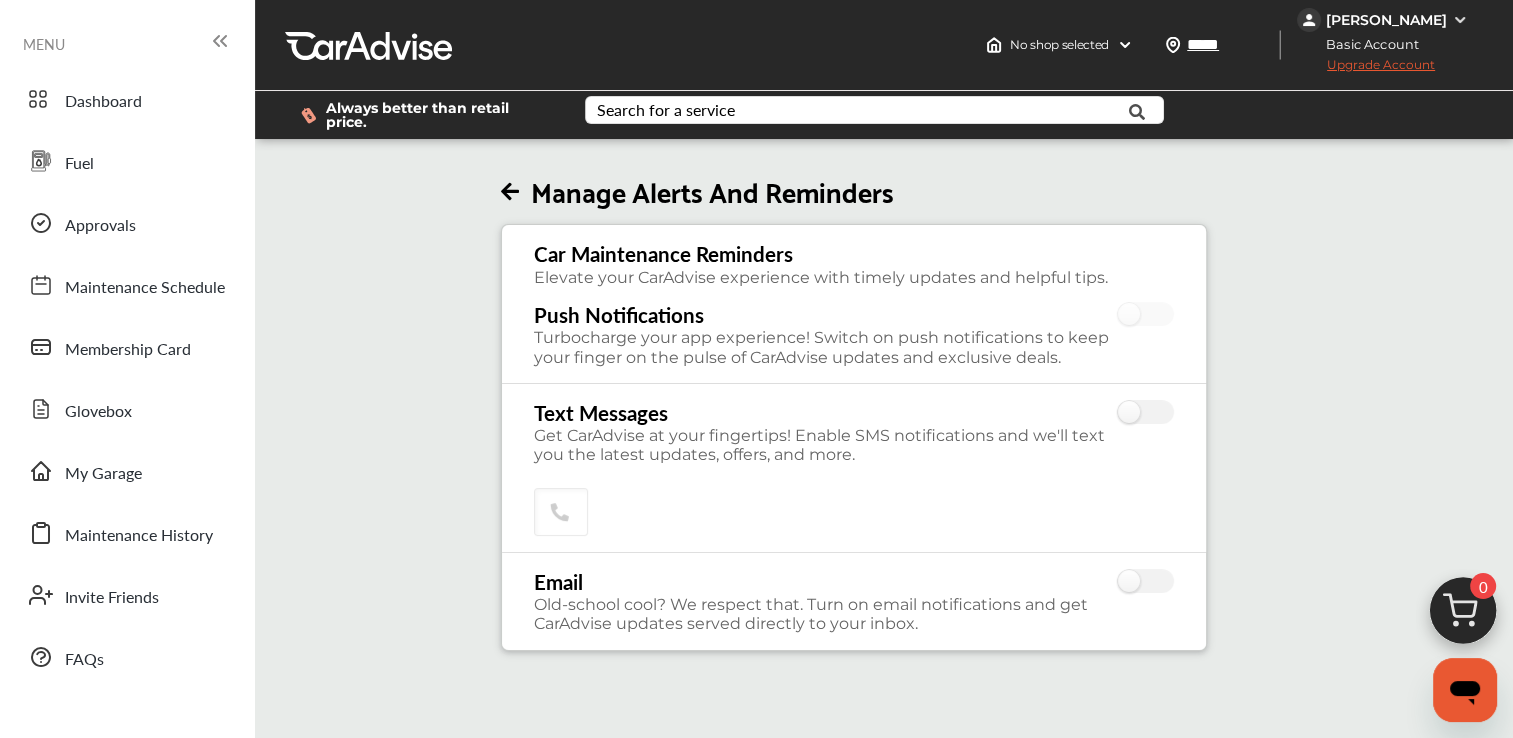 click at bounding box center (1460, 20) 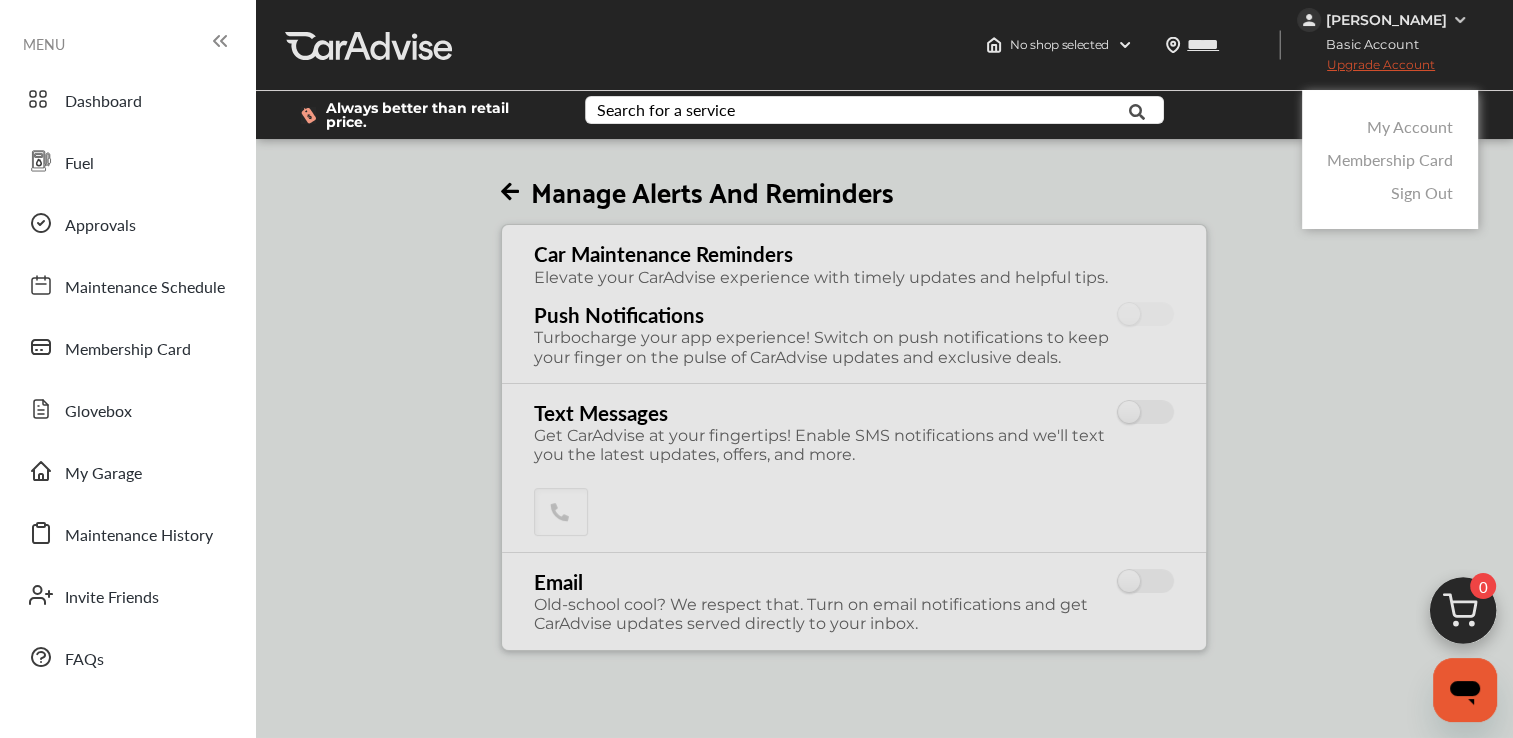 click at bounding box center [756, 419] 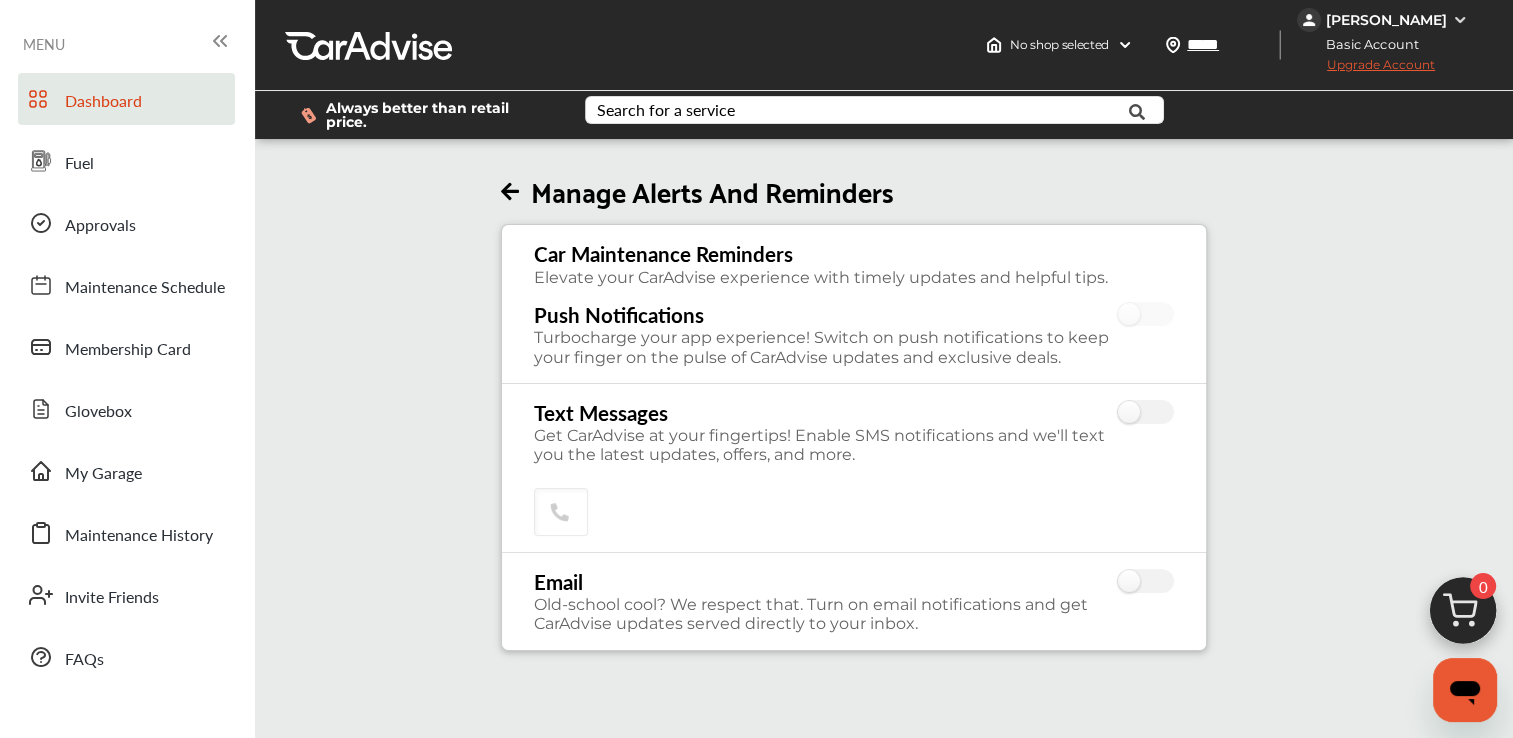 click on "Dashboard" at bounding box center [103, 102] 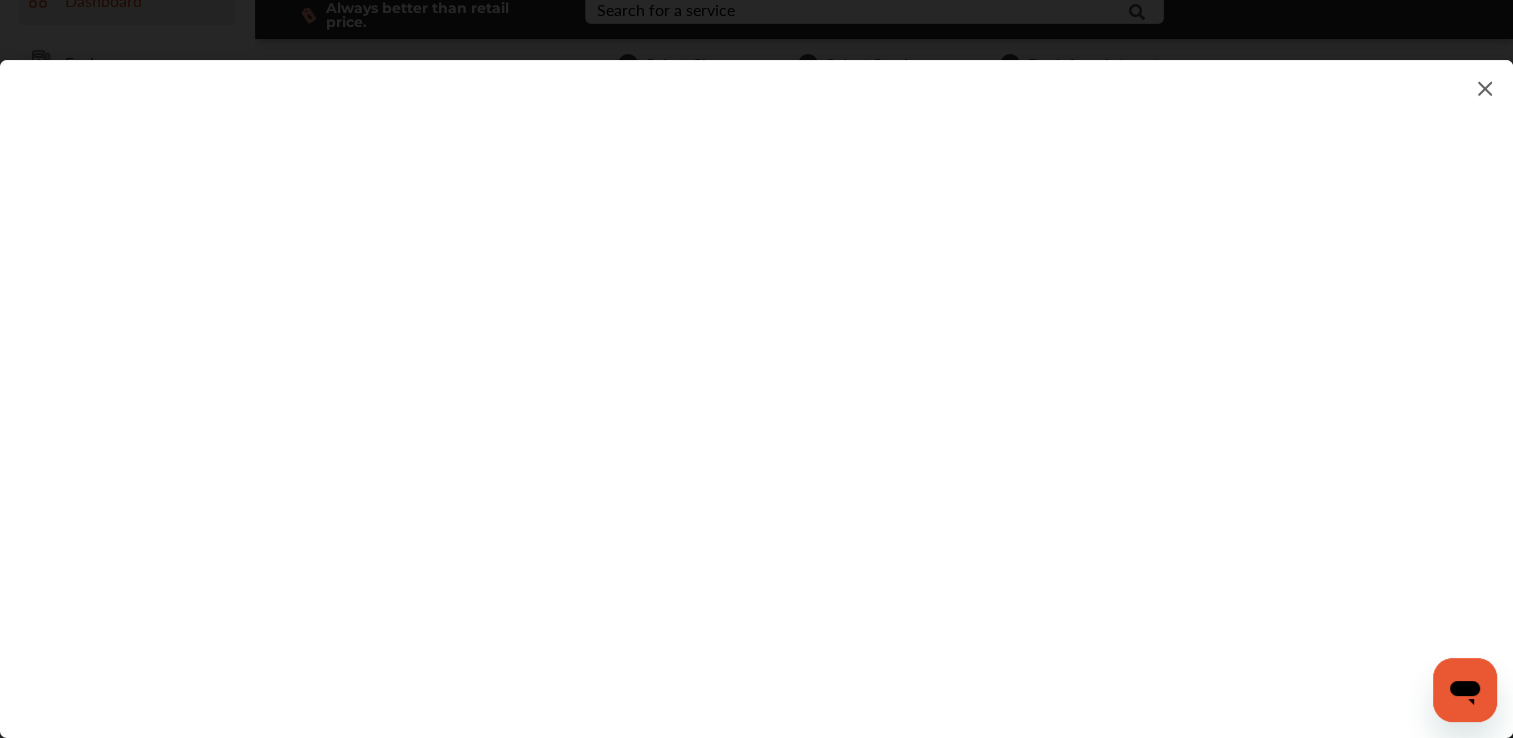 scroll, scrollTop: 0, scrollLeft: 0, axis: both 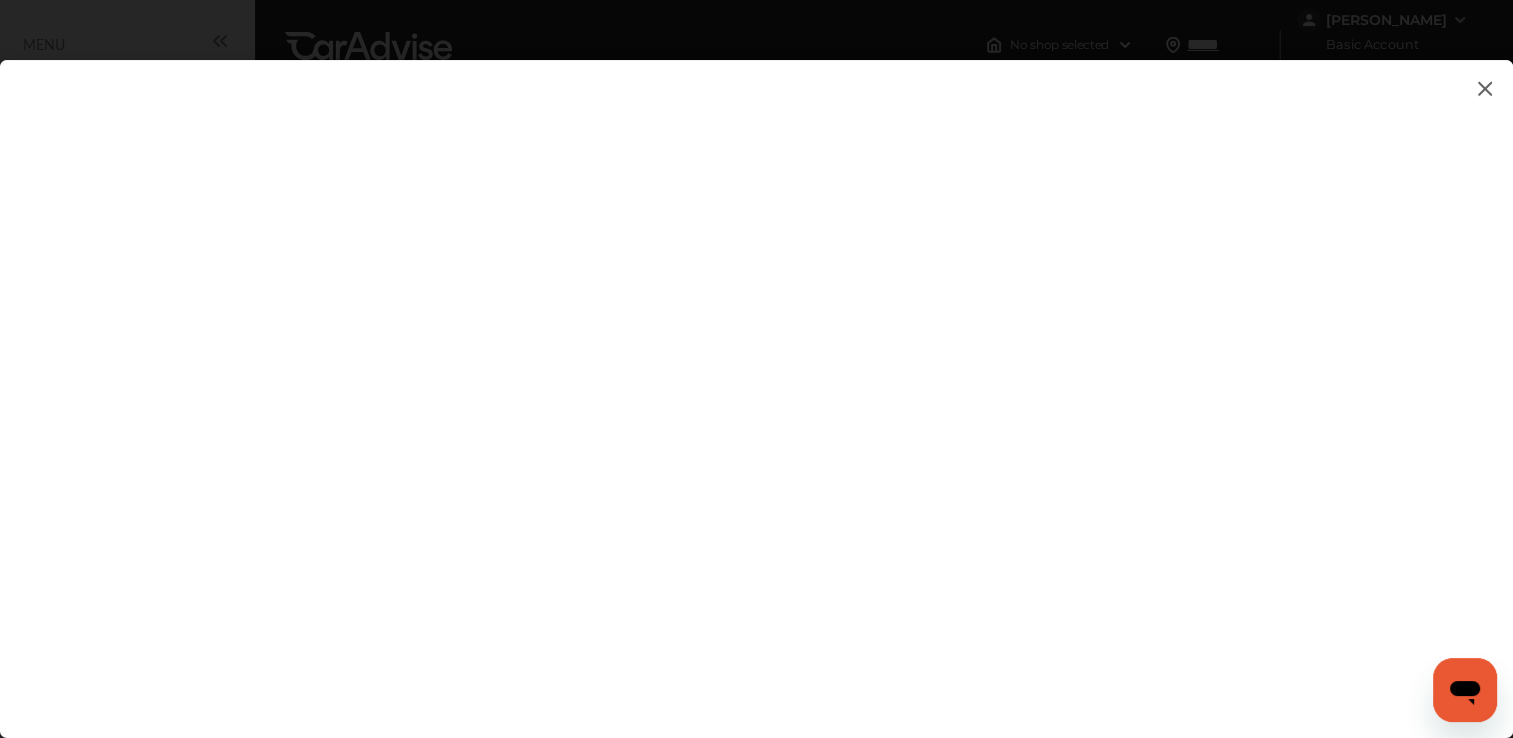 click at bounding box center [1485, 88] 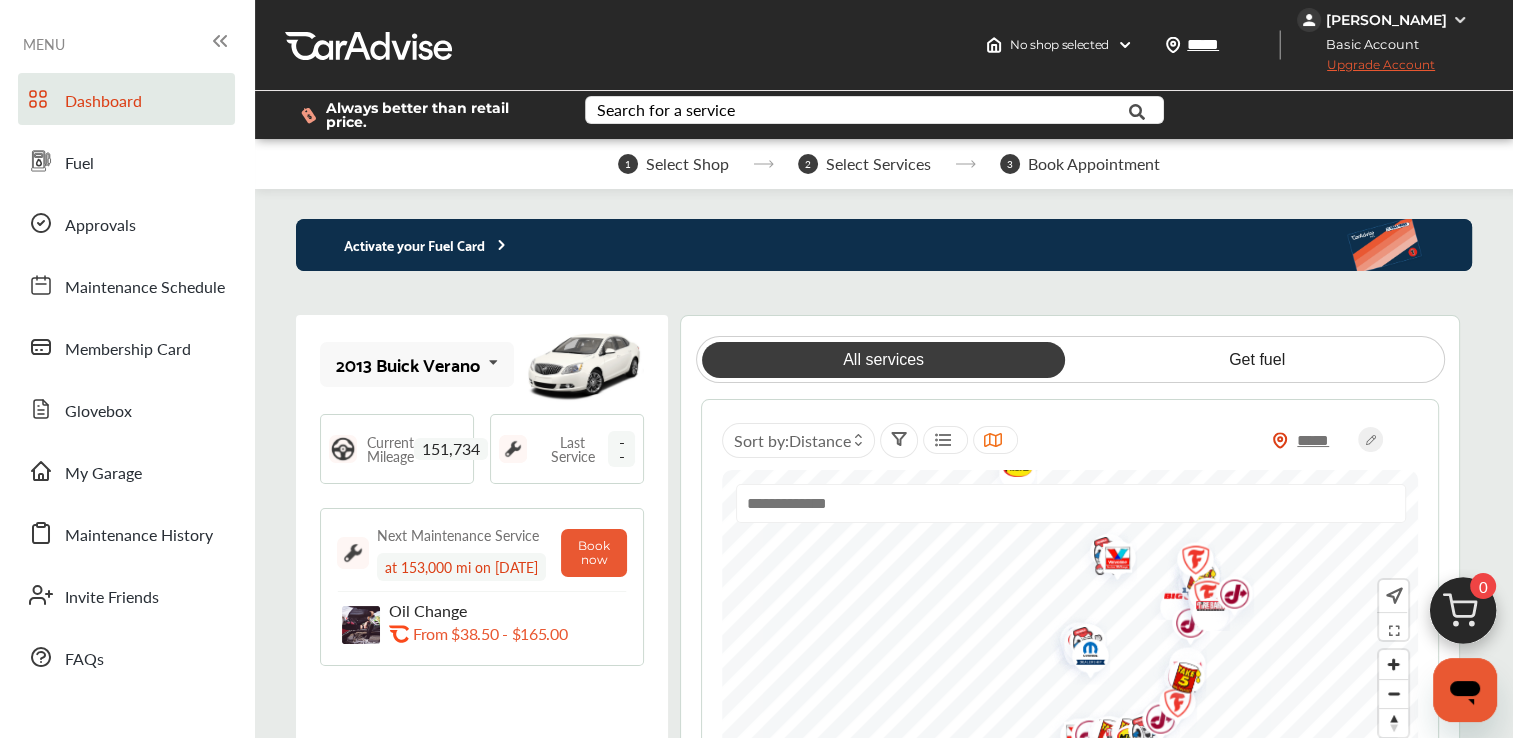 click at bounding box center (493, 363) 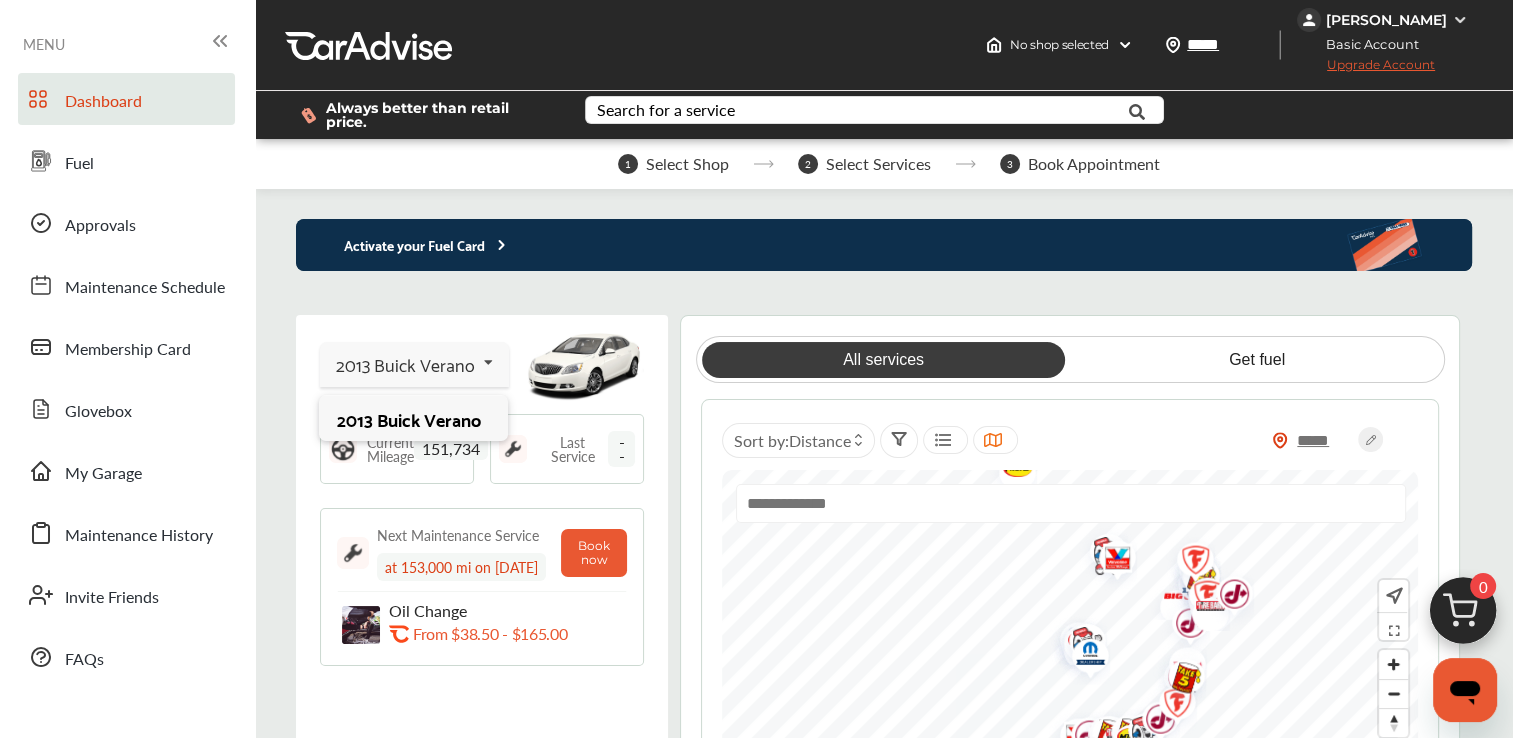 click on "2013 Buick Verano" at bounding box center [413, 418] 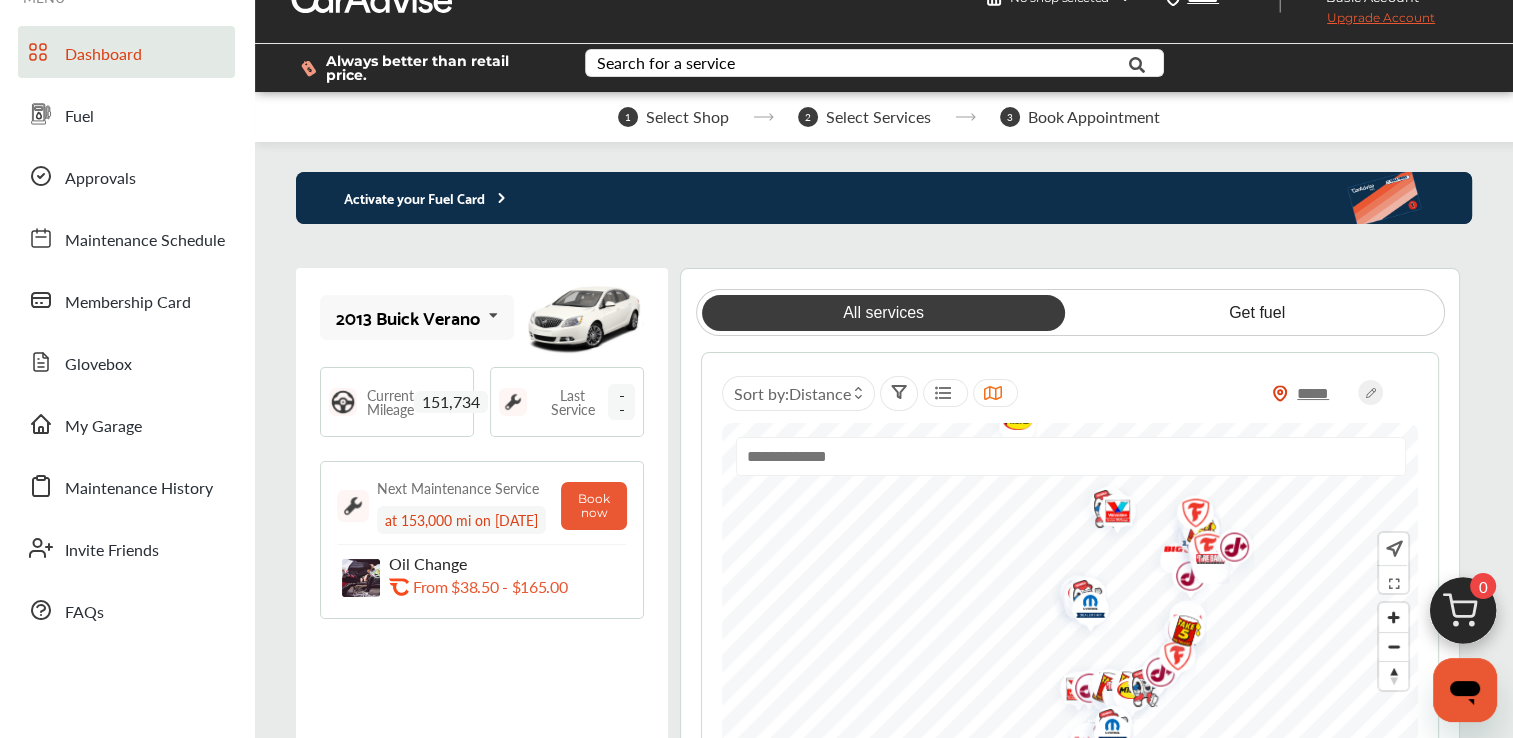 scroll, scrollTop: 0, scrollLeft: 0, axis: both 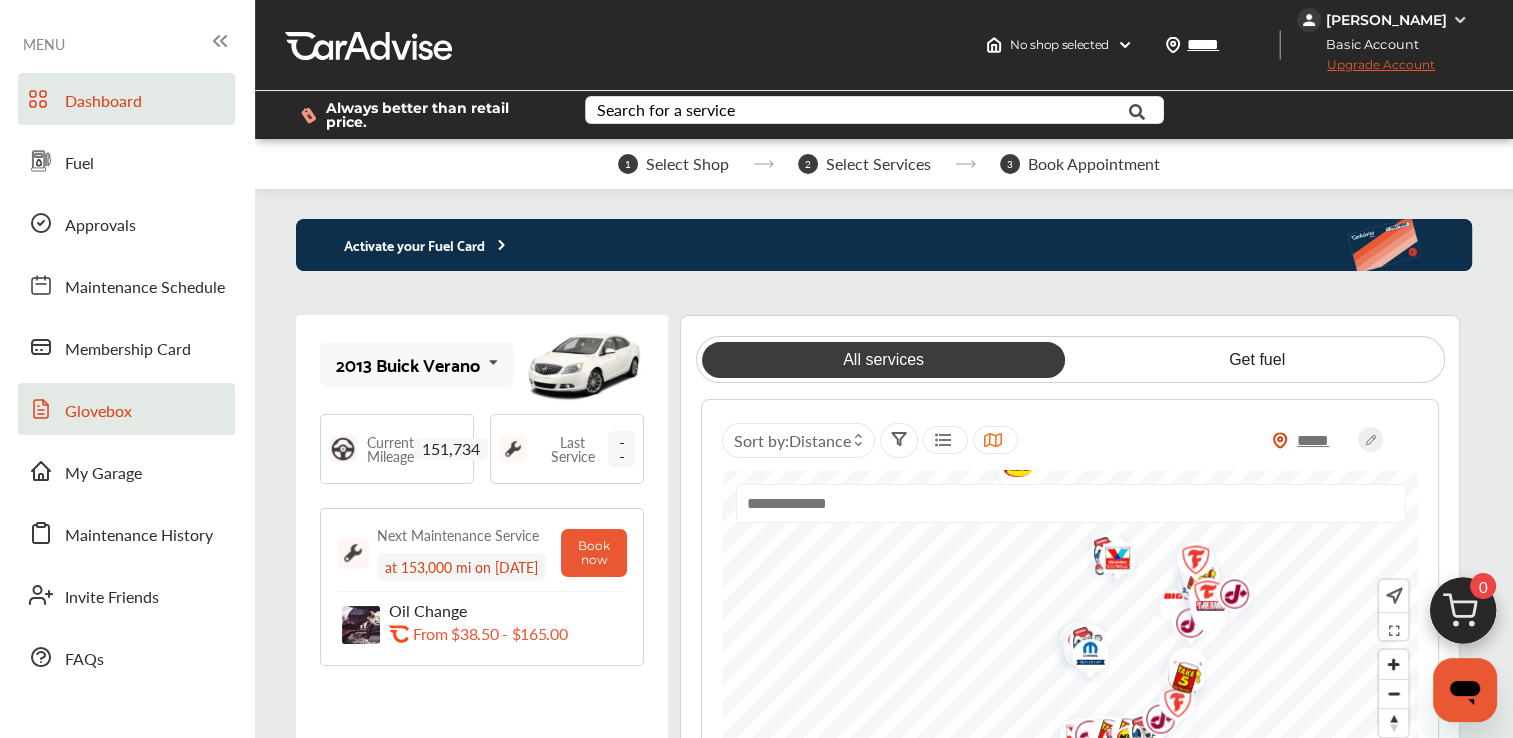 click on "Glovebox" at bounding box center (98, 412) 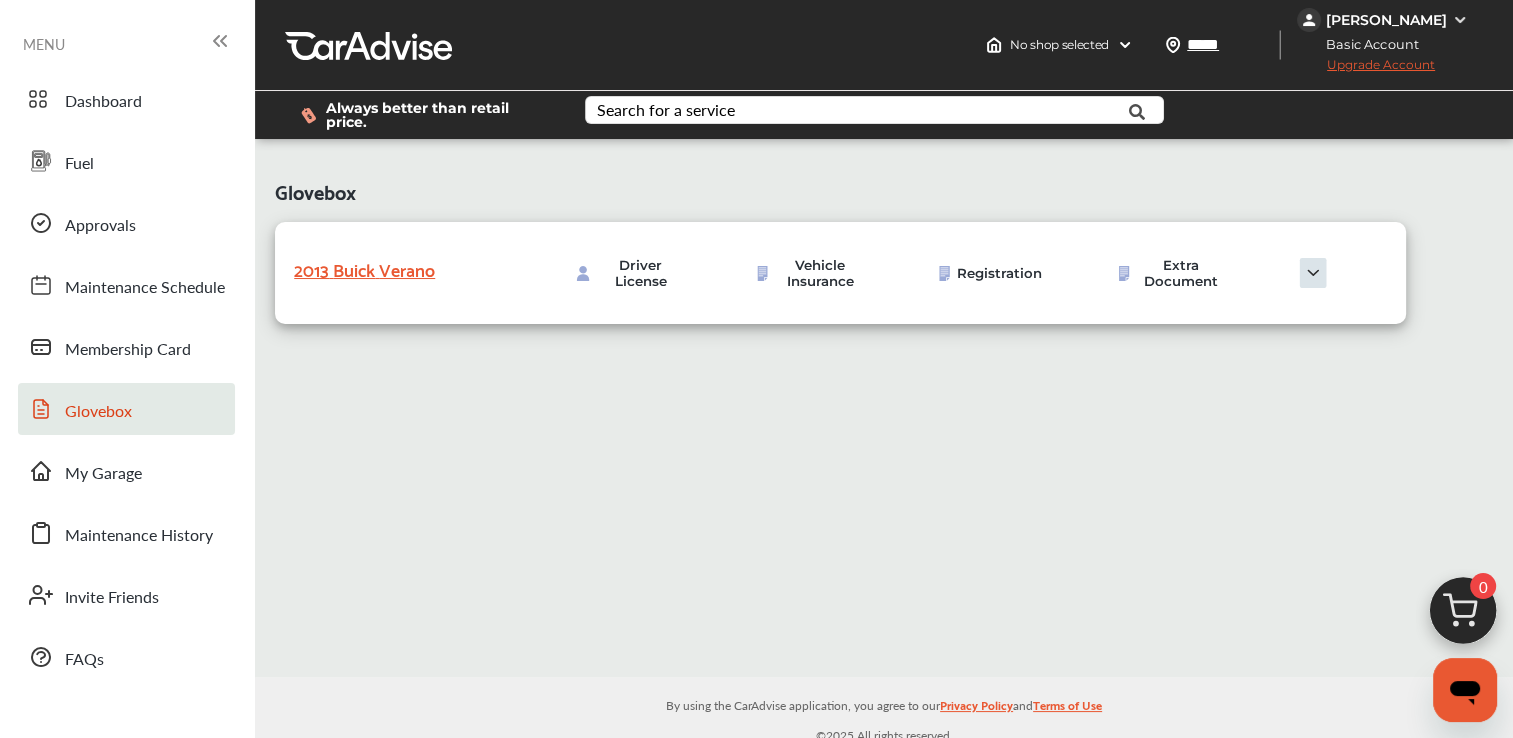 click at bounding box center (1313, 273) 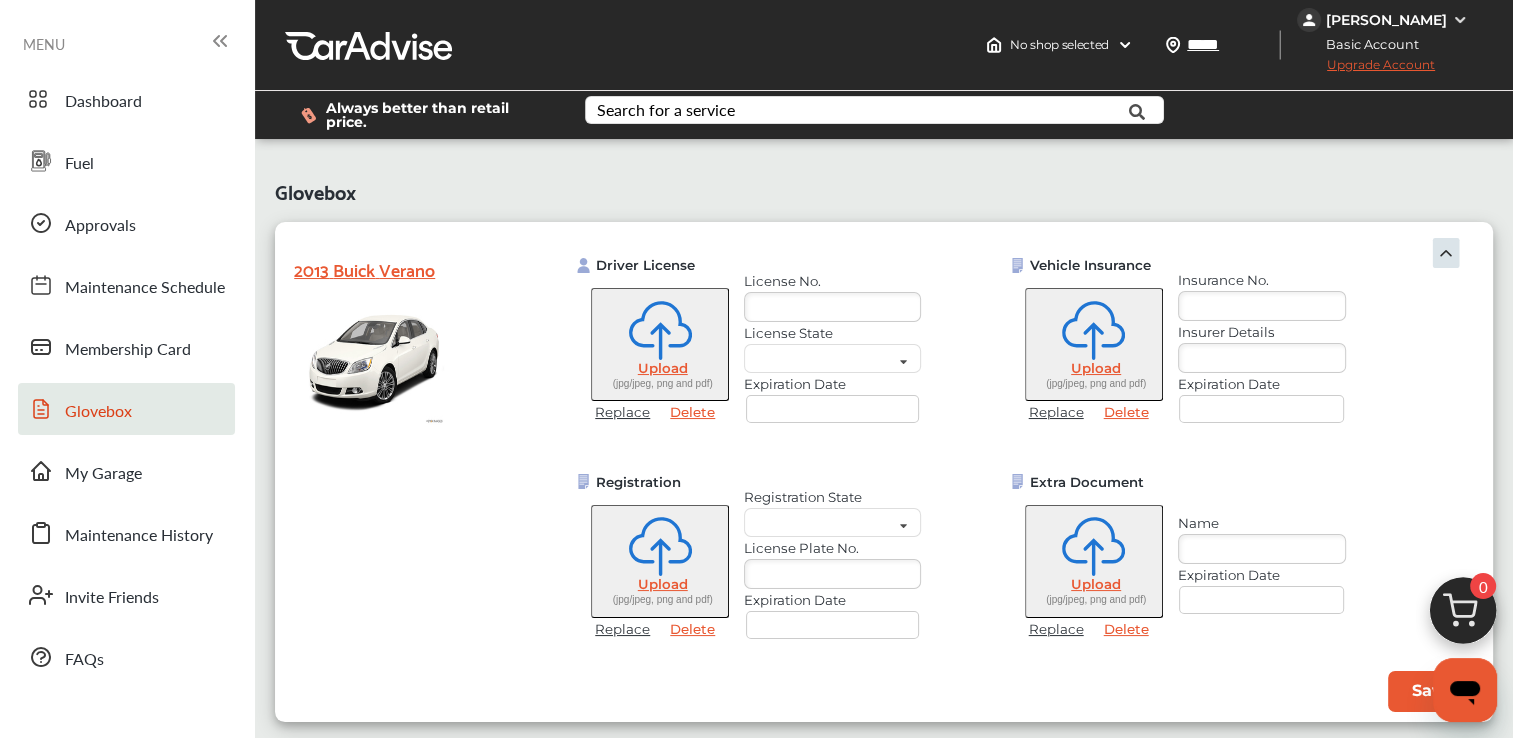 click at bounding box center (832, 307) 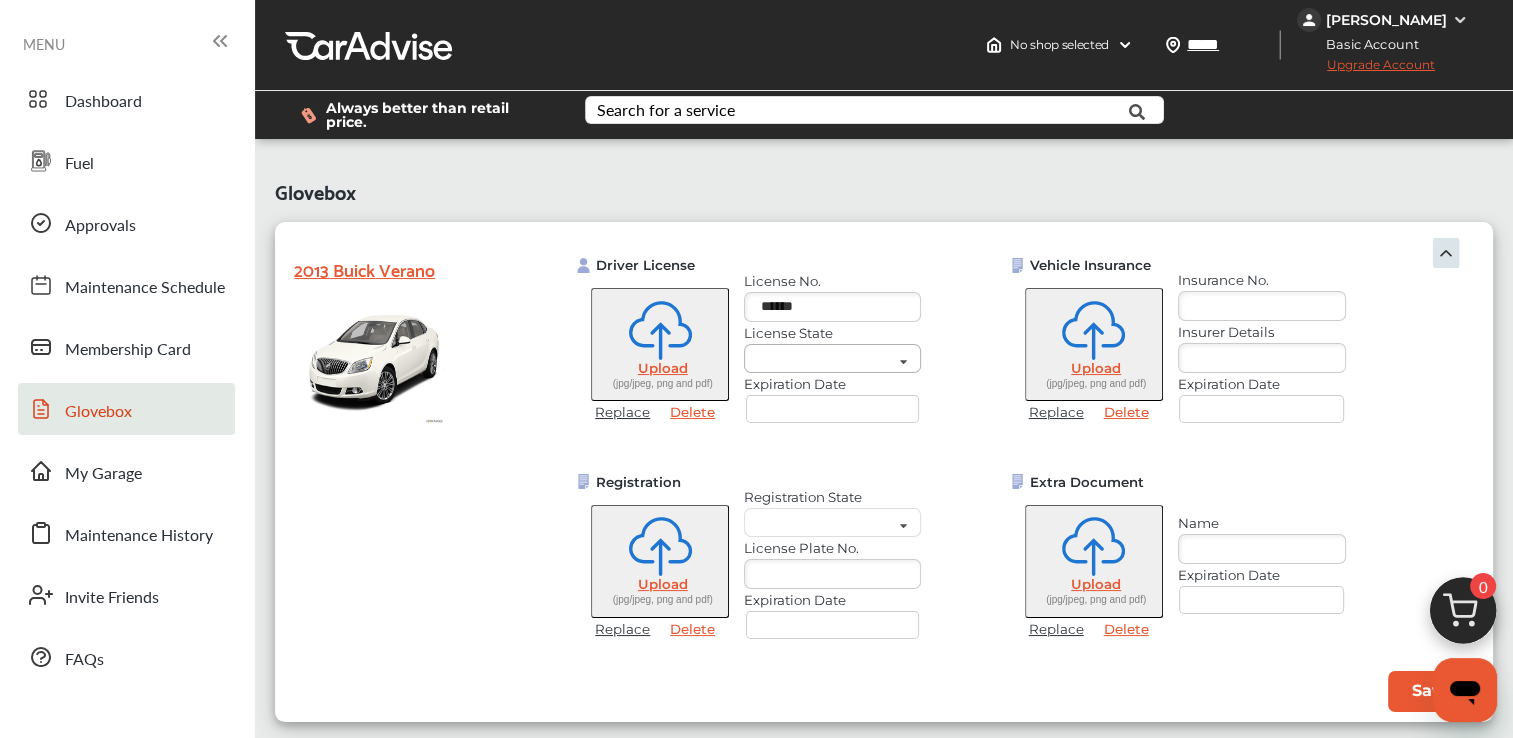 type on "******" 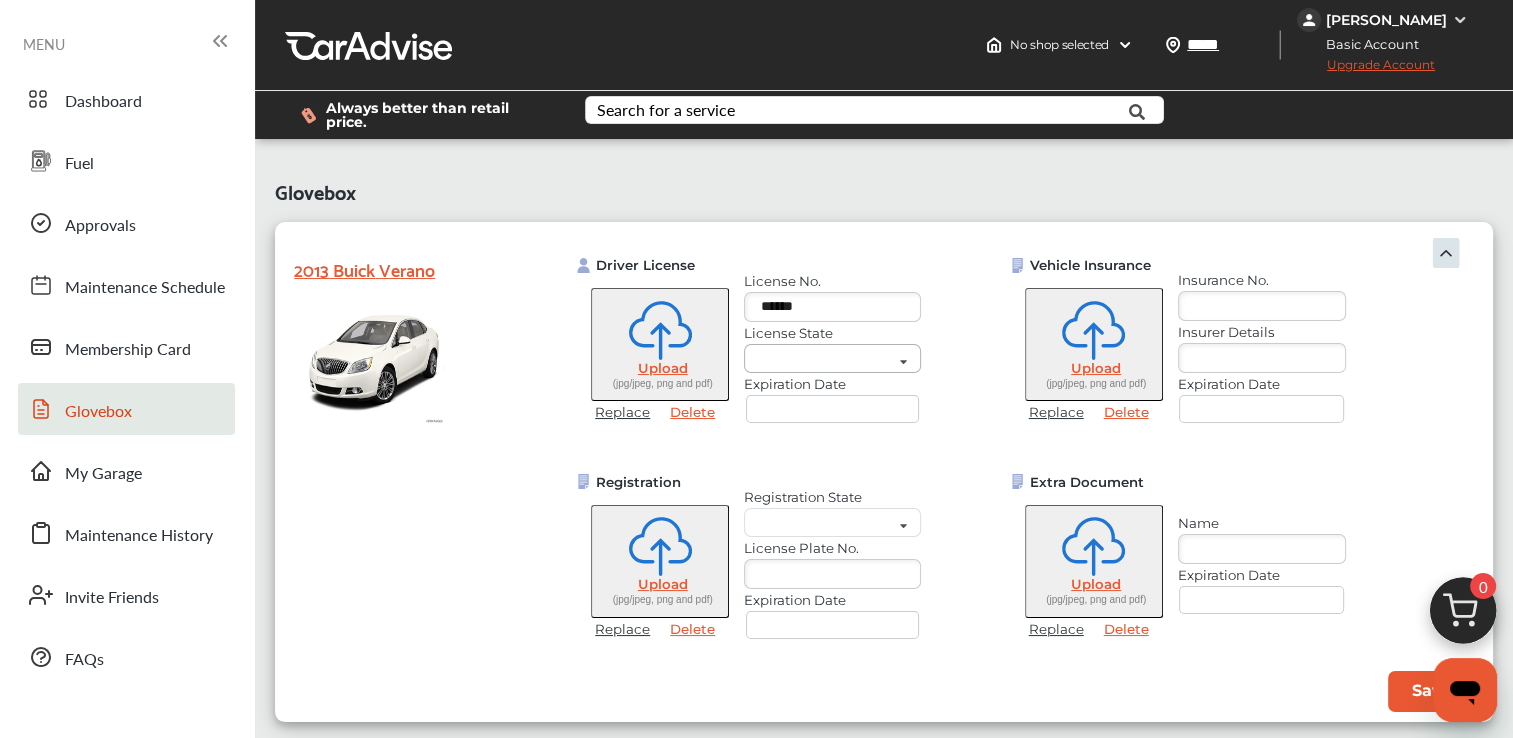 click at bounding box center [903, 363] 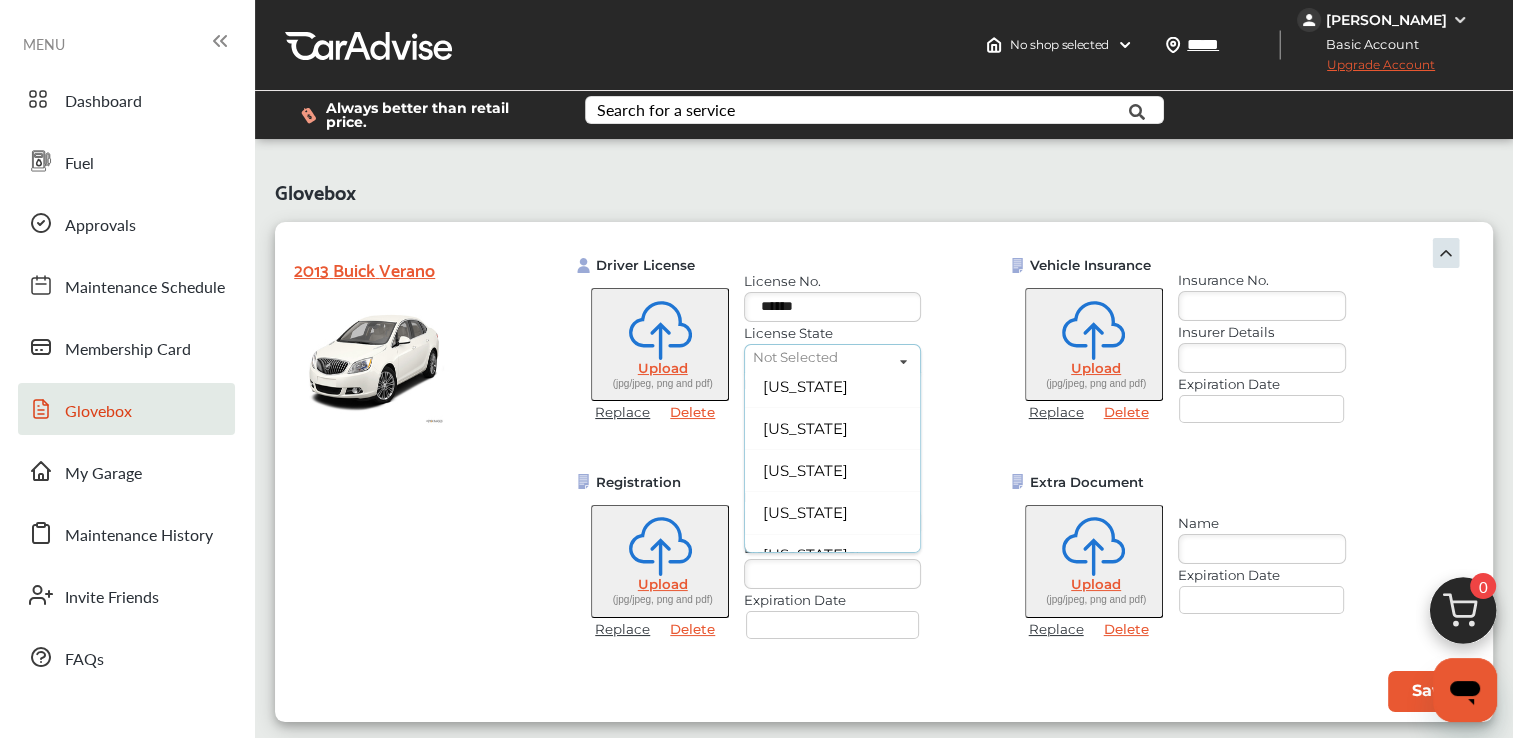scroll, scrollTop: 700, scrollLeft: 0, axis: vertical 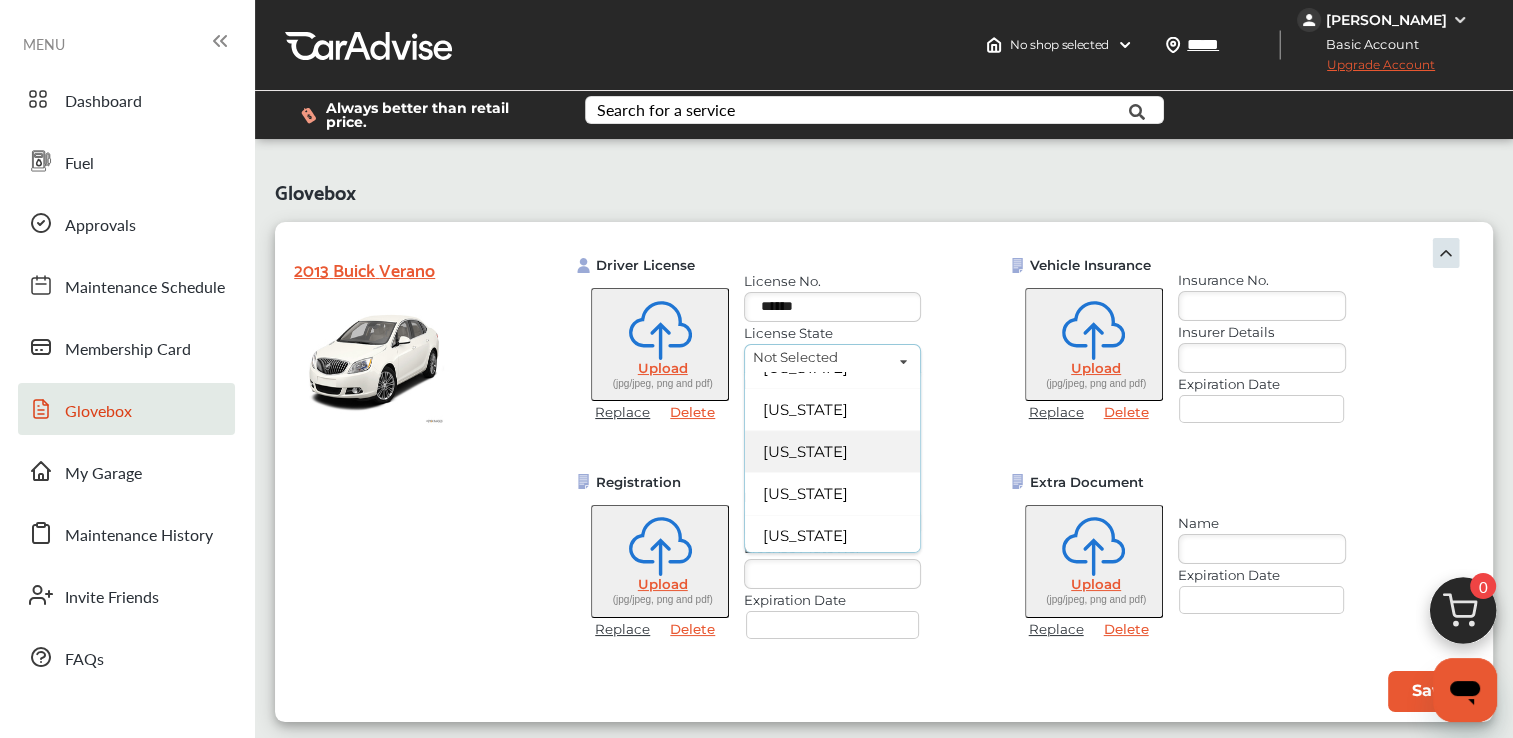 click on "Indiana" at bounding box center (832, 451) 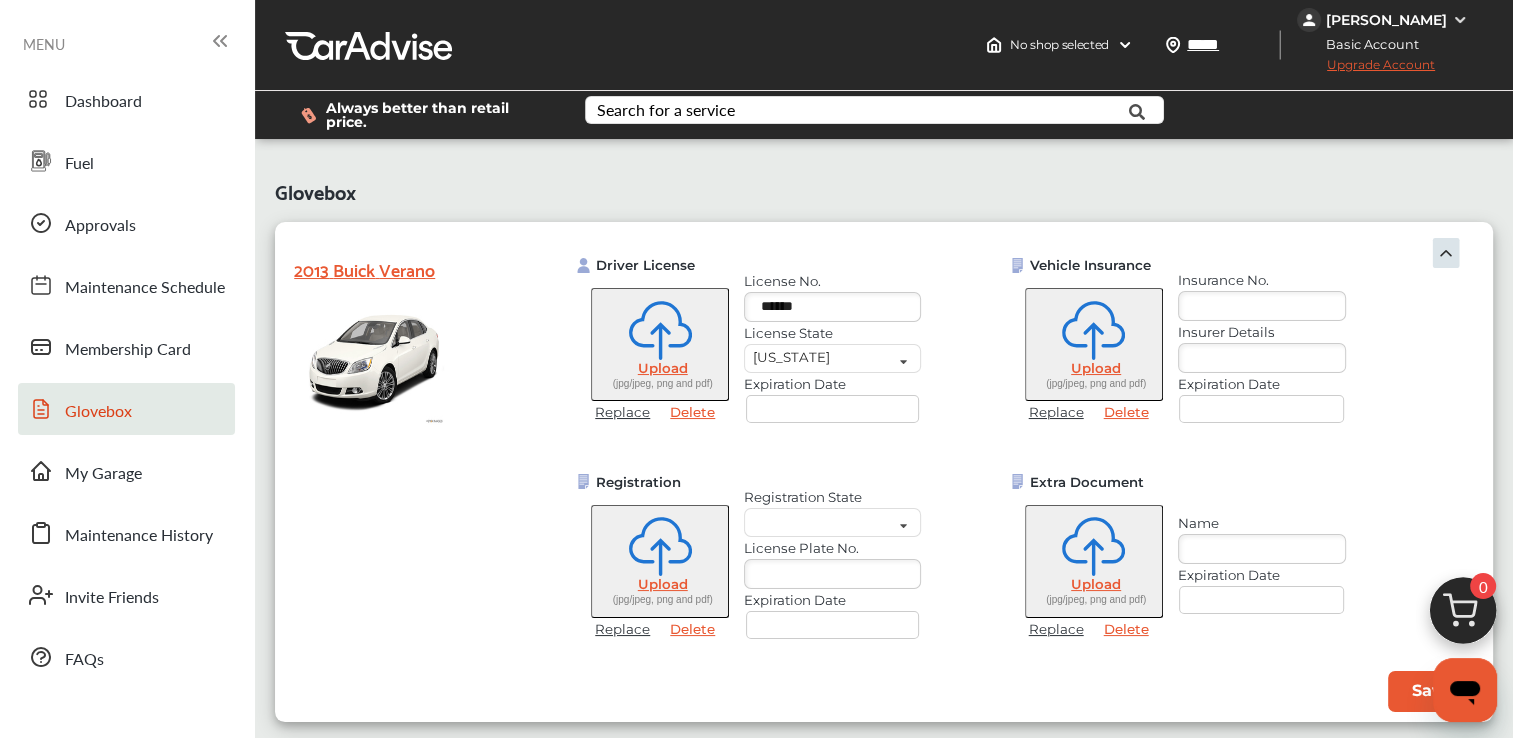 click on "Replace Delete" at bounding box center [660, 412] 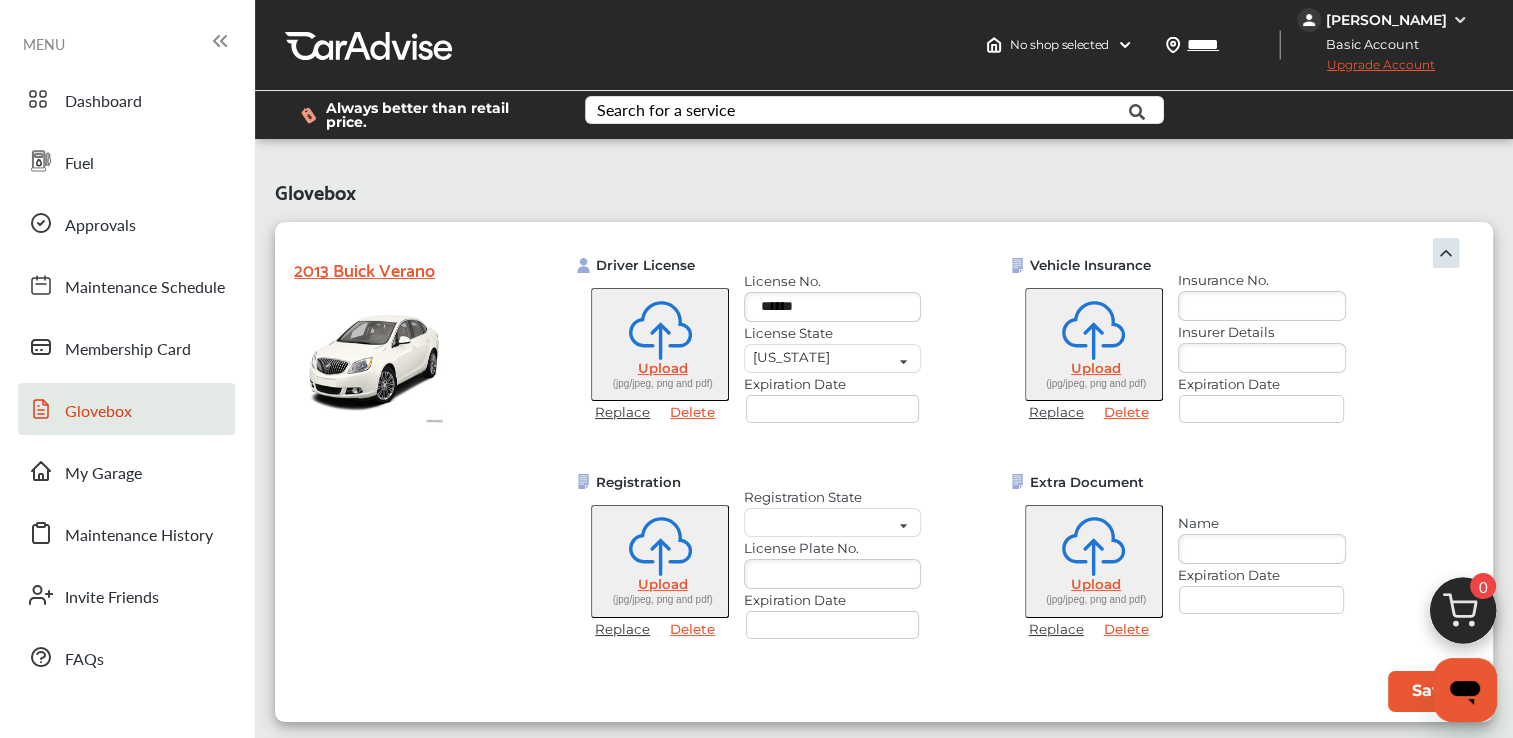 click at bounding box center (833, 409) 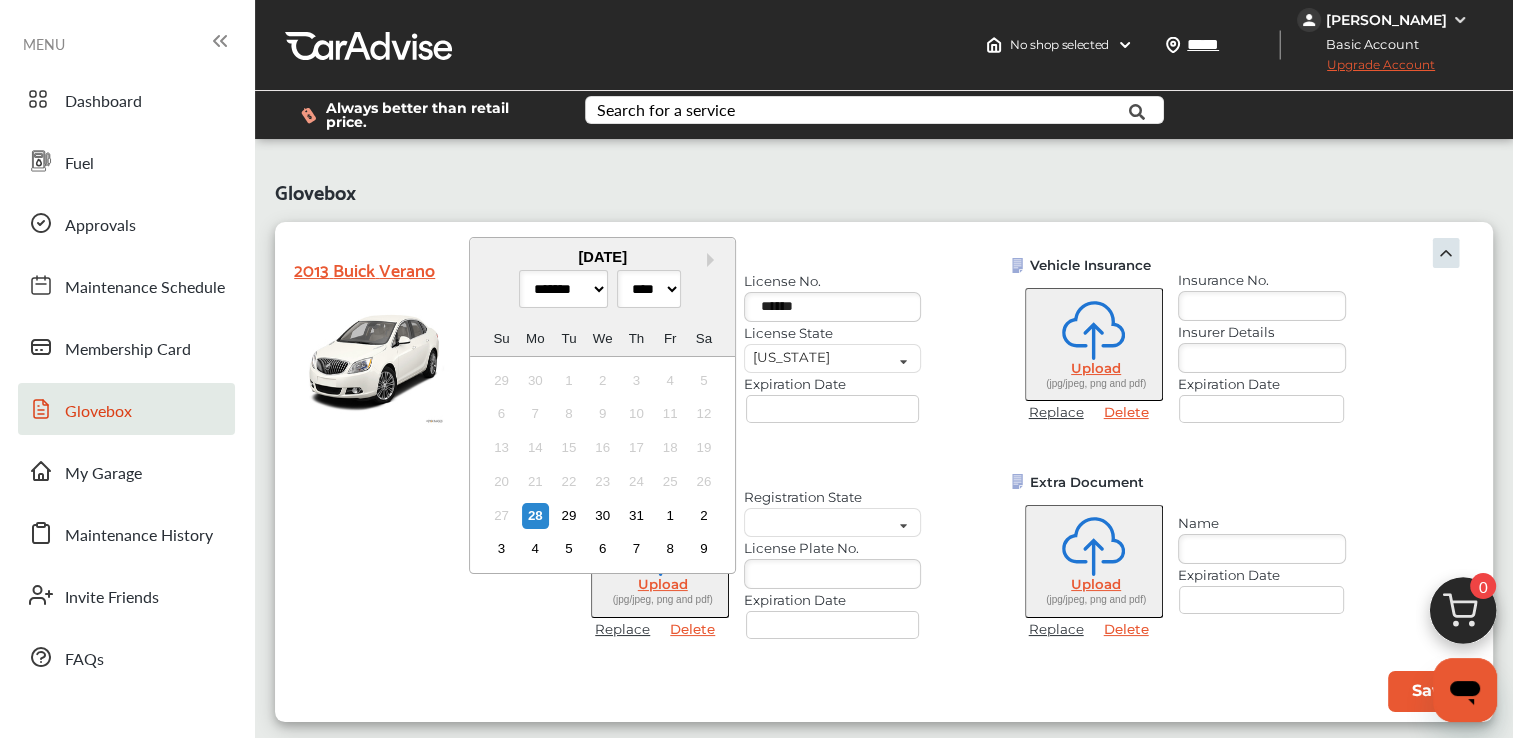 click at bounding box center (833, 409) 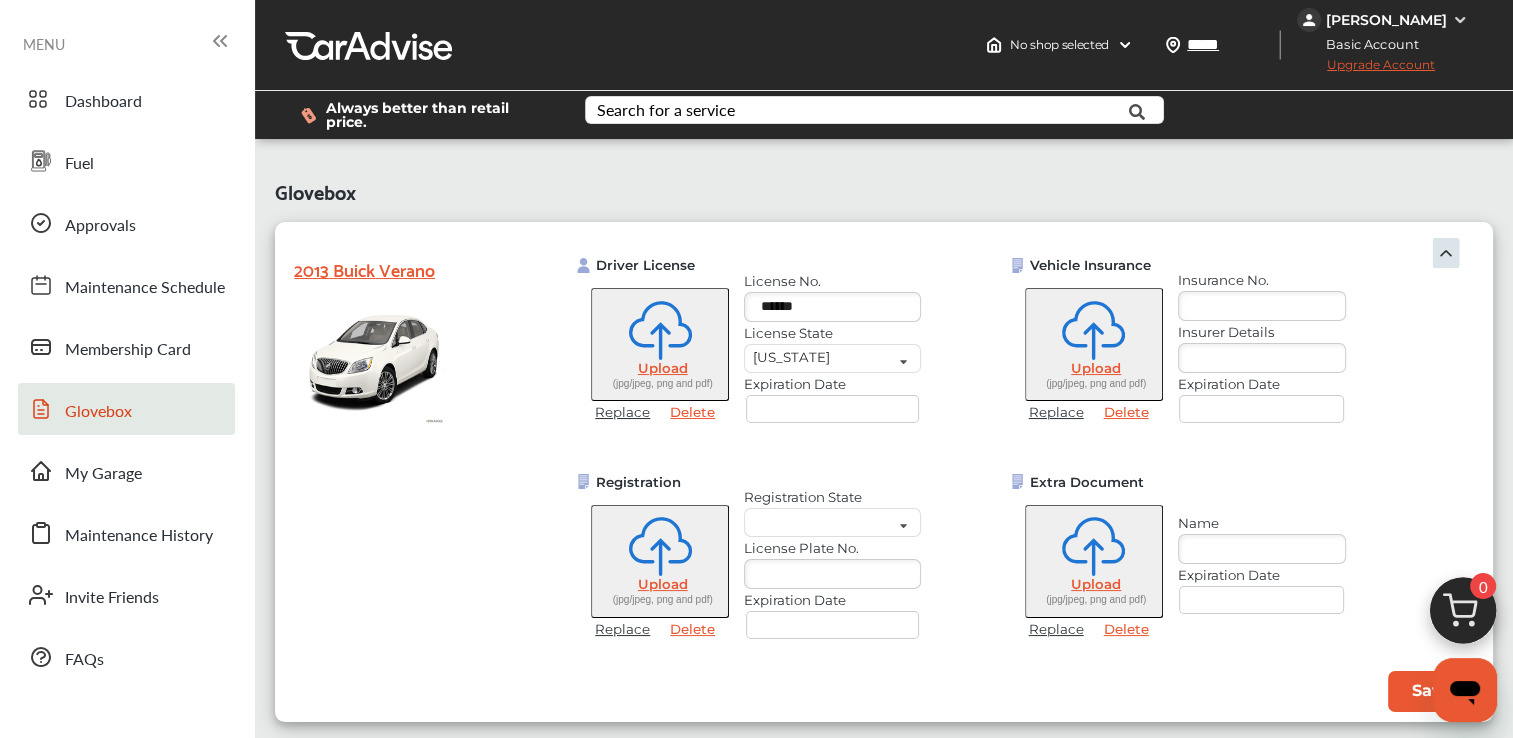 click on "2013   Buick   Verano" at bounding box center [400, 468] 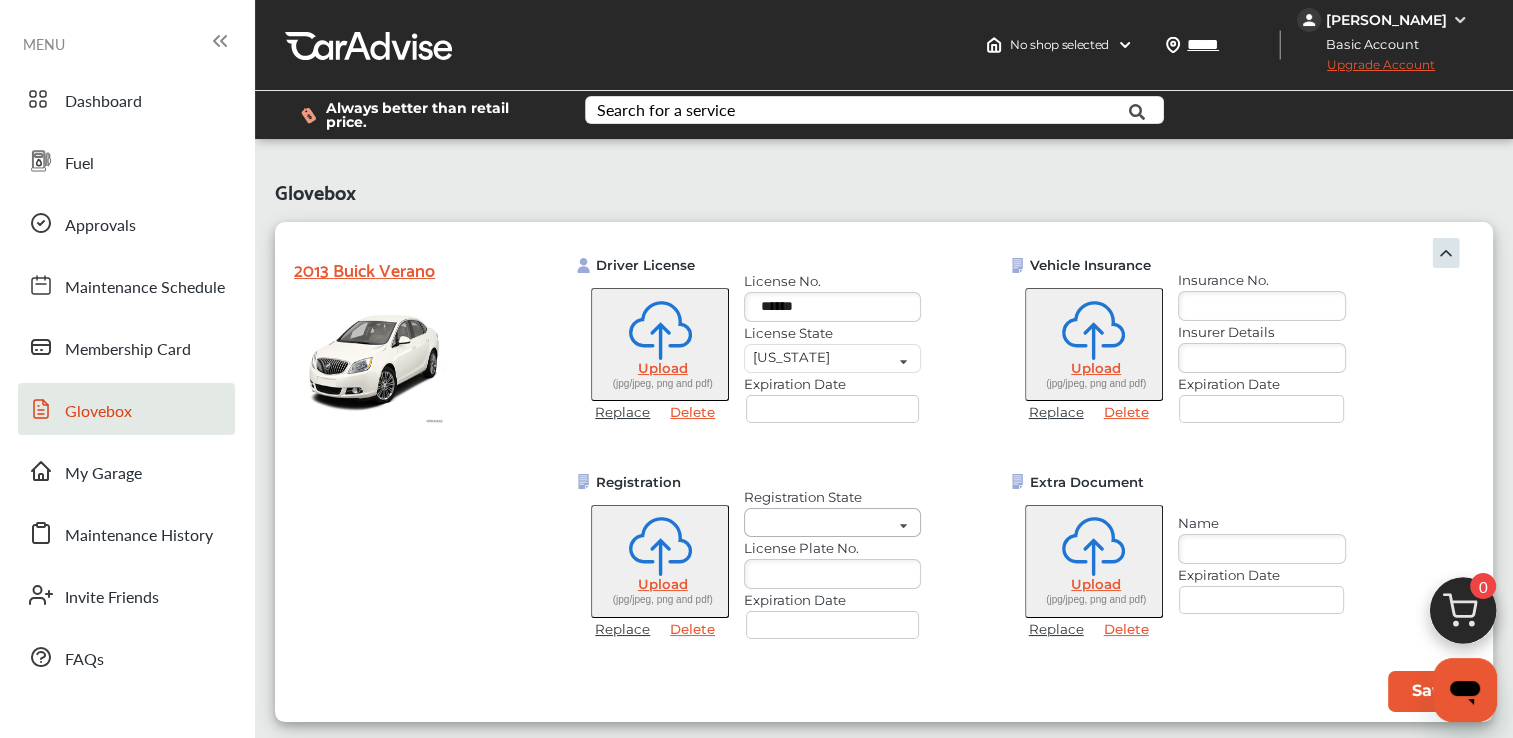 click at bounding box center (903, 527) 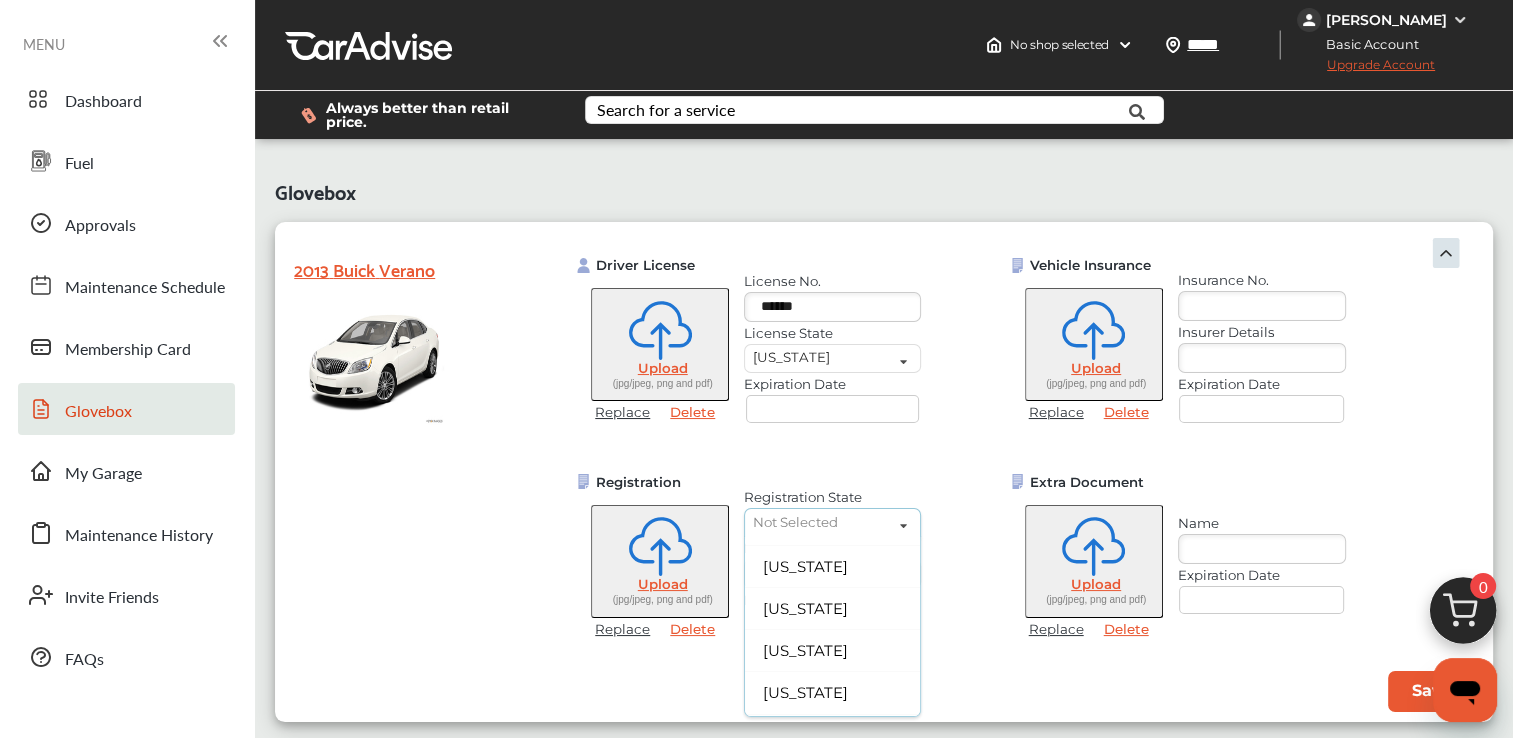 scroll, scrollTop: 700, scrollLeft: 0, axis: vertical 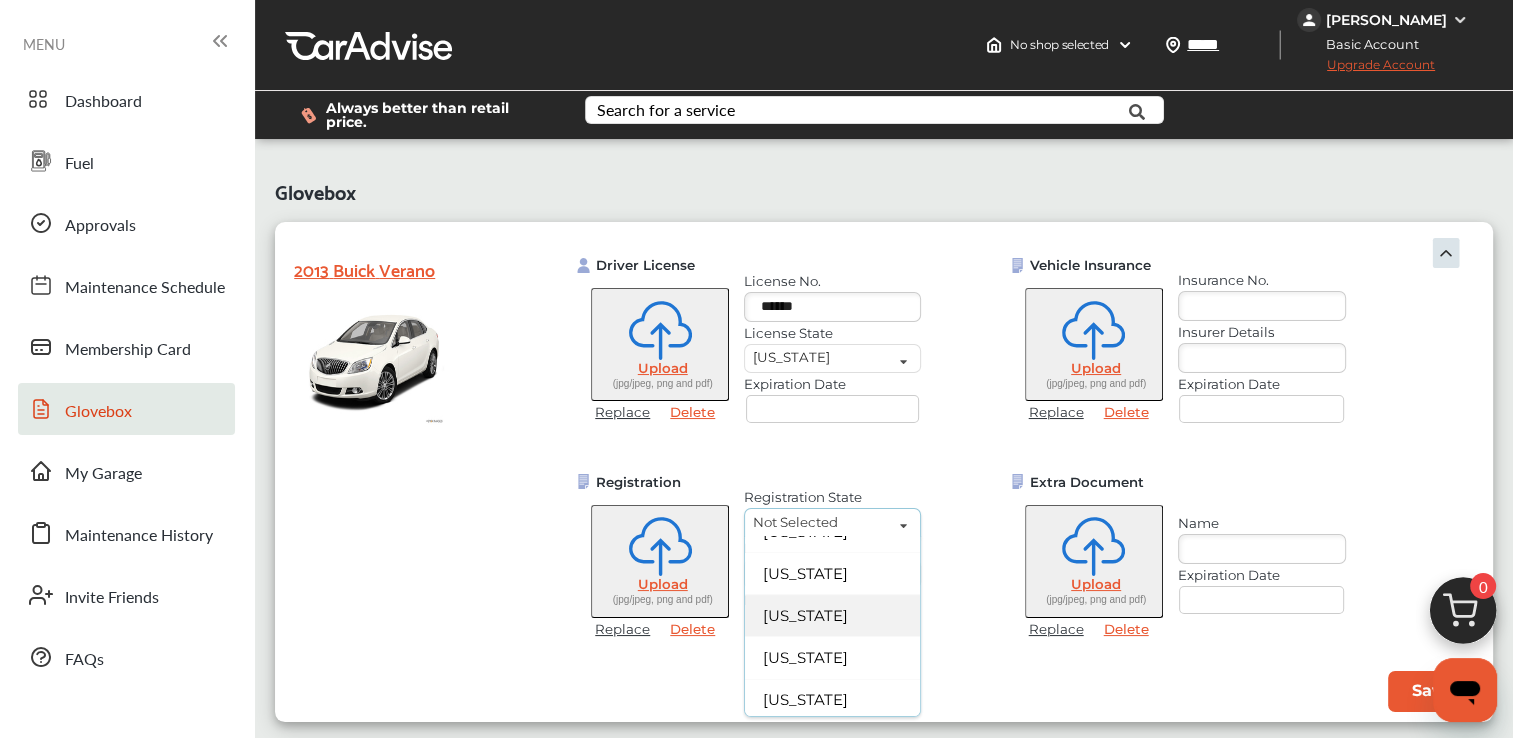 click on "Indiana" at bounding box center (832, 616) 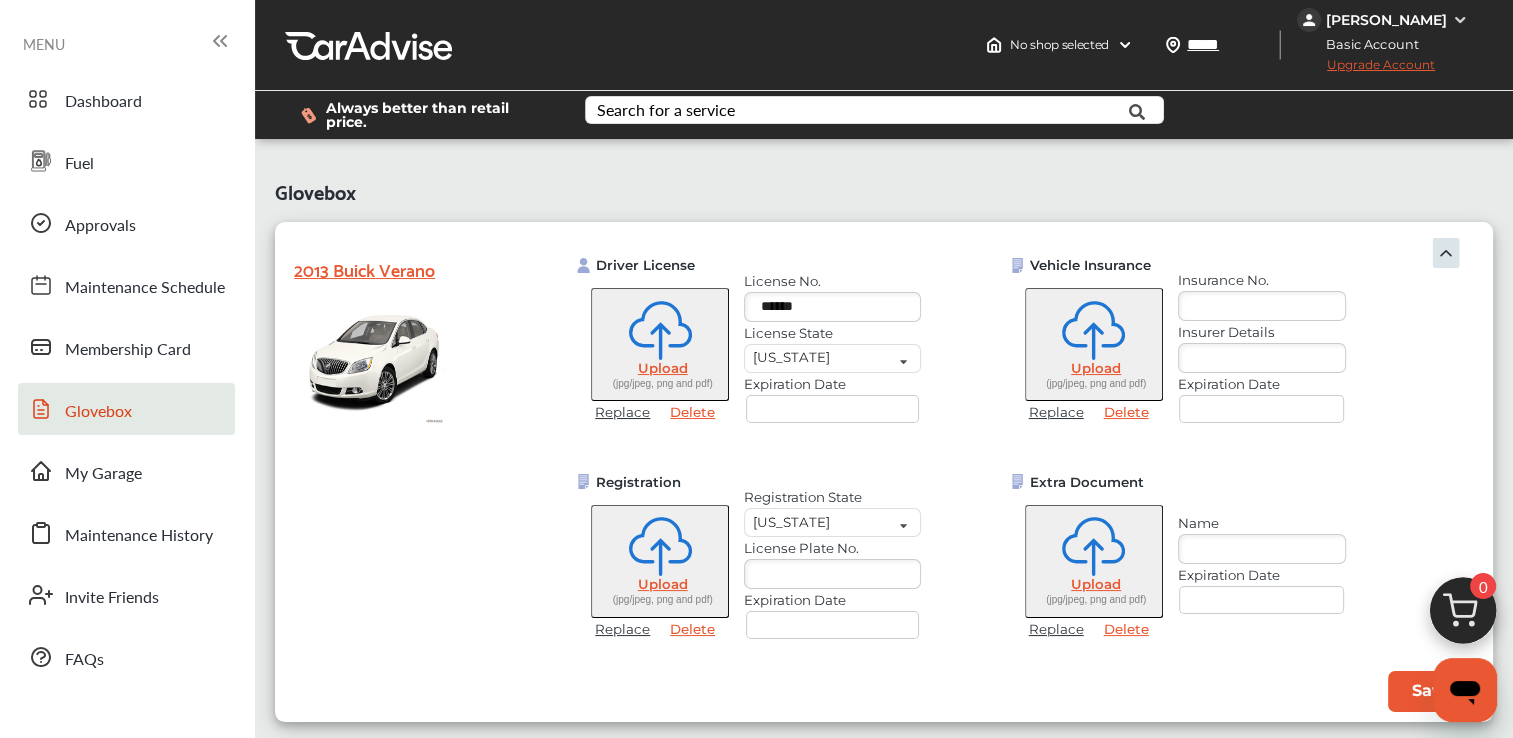 click at bounding box center [832, 574] 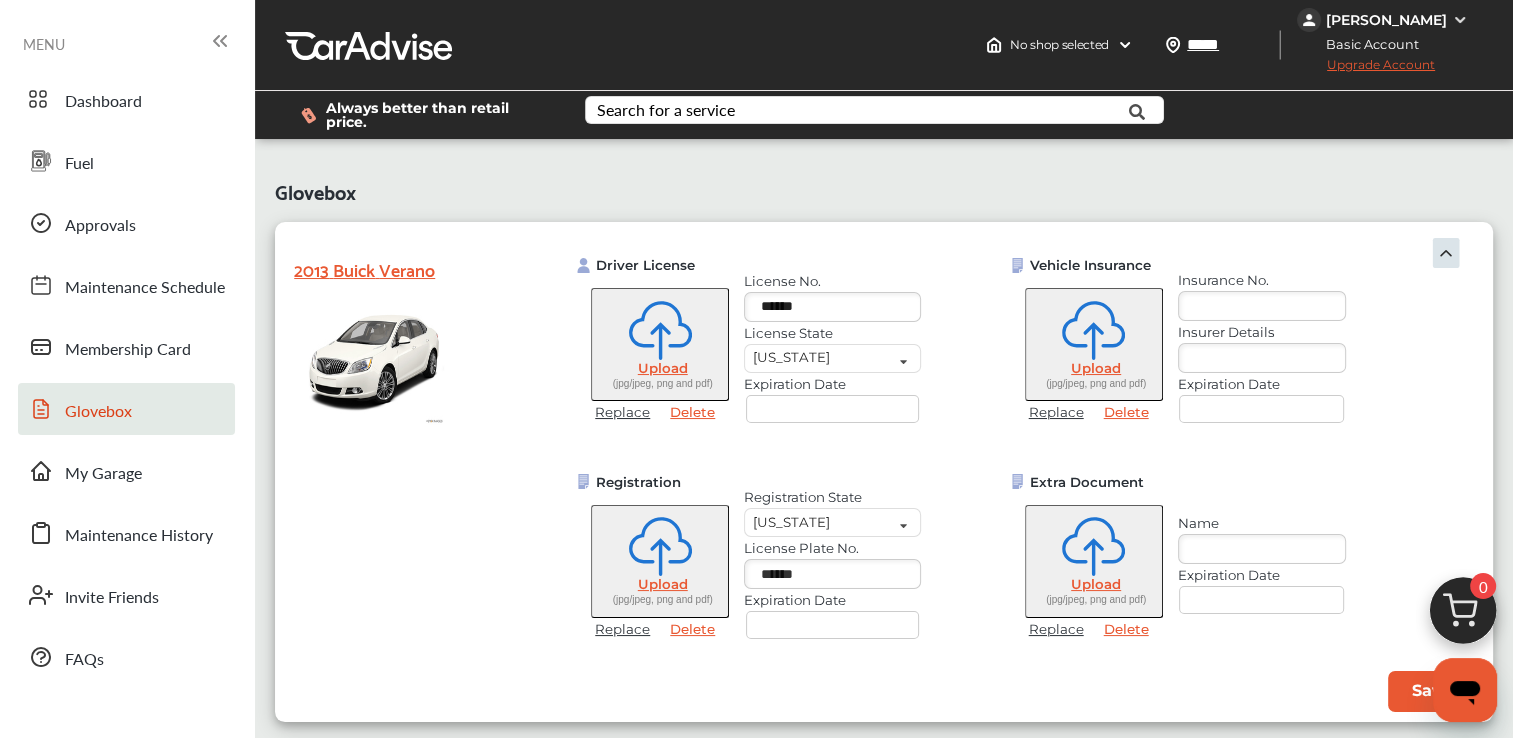 type on "******" 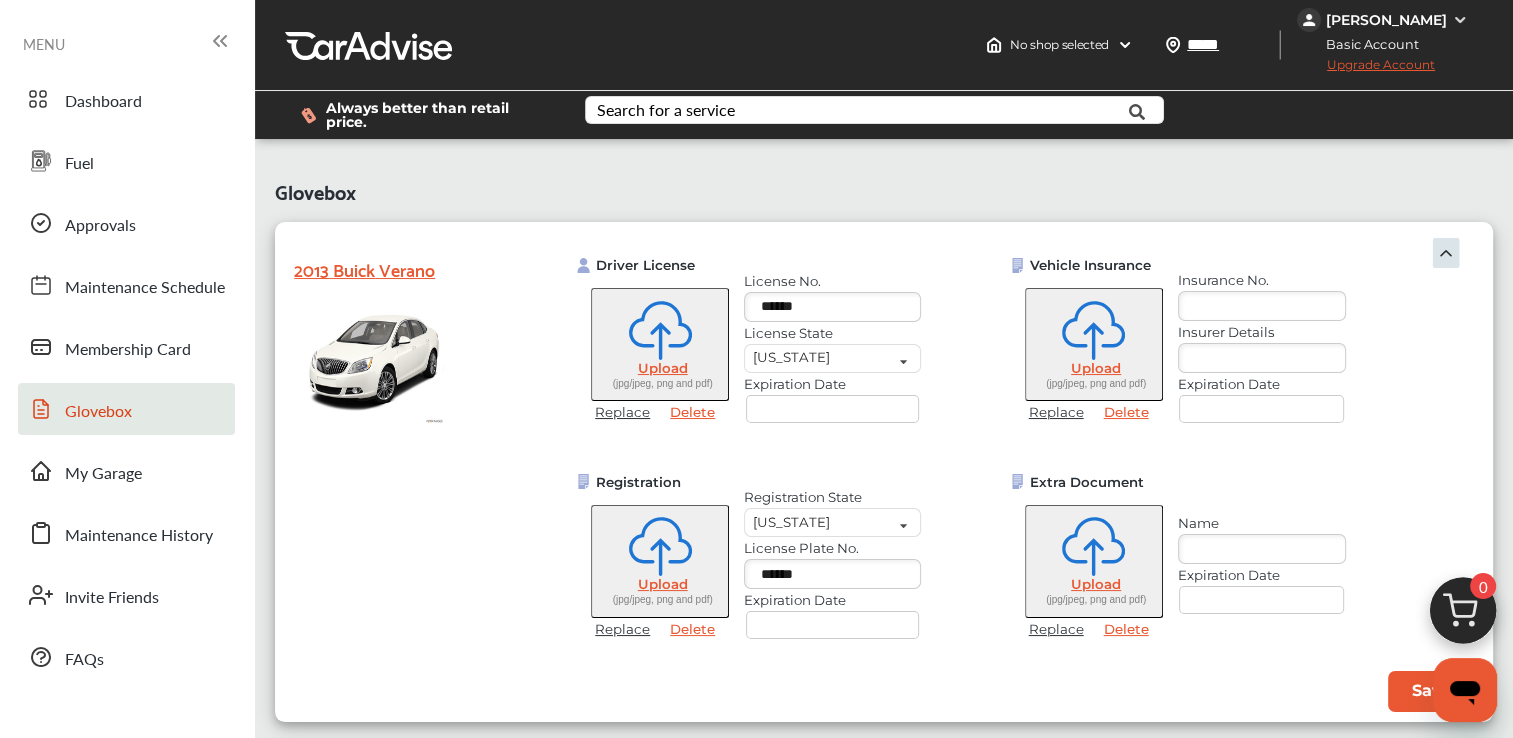 select on "*" 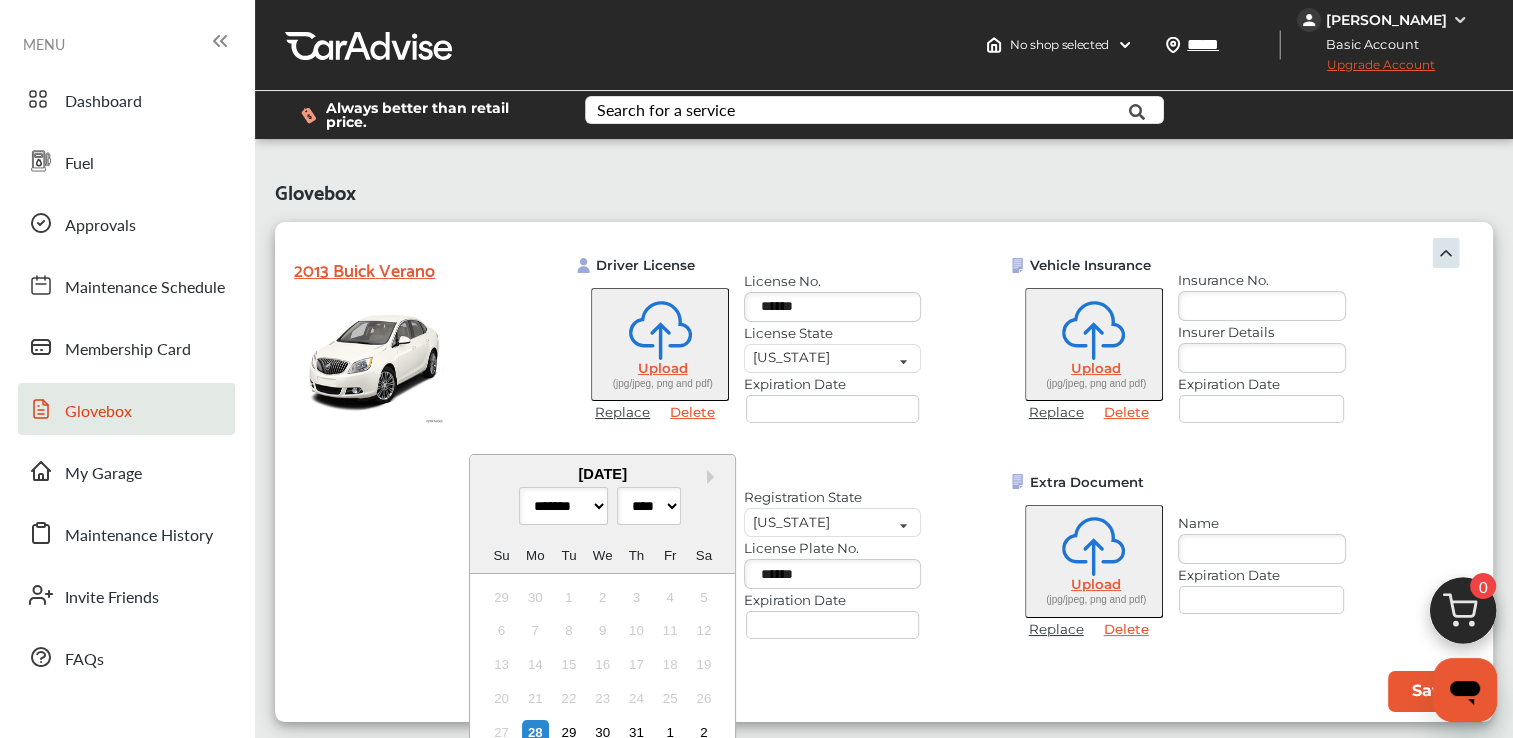 click at bounding box center [833, 625] 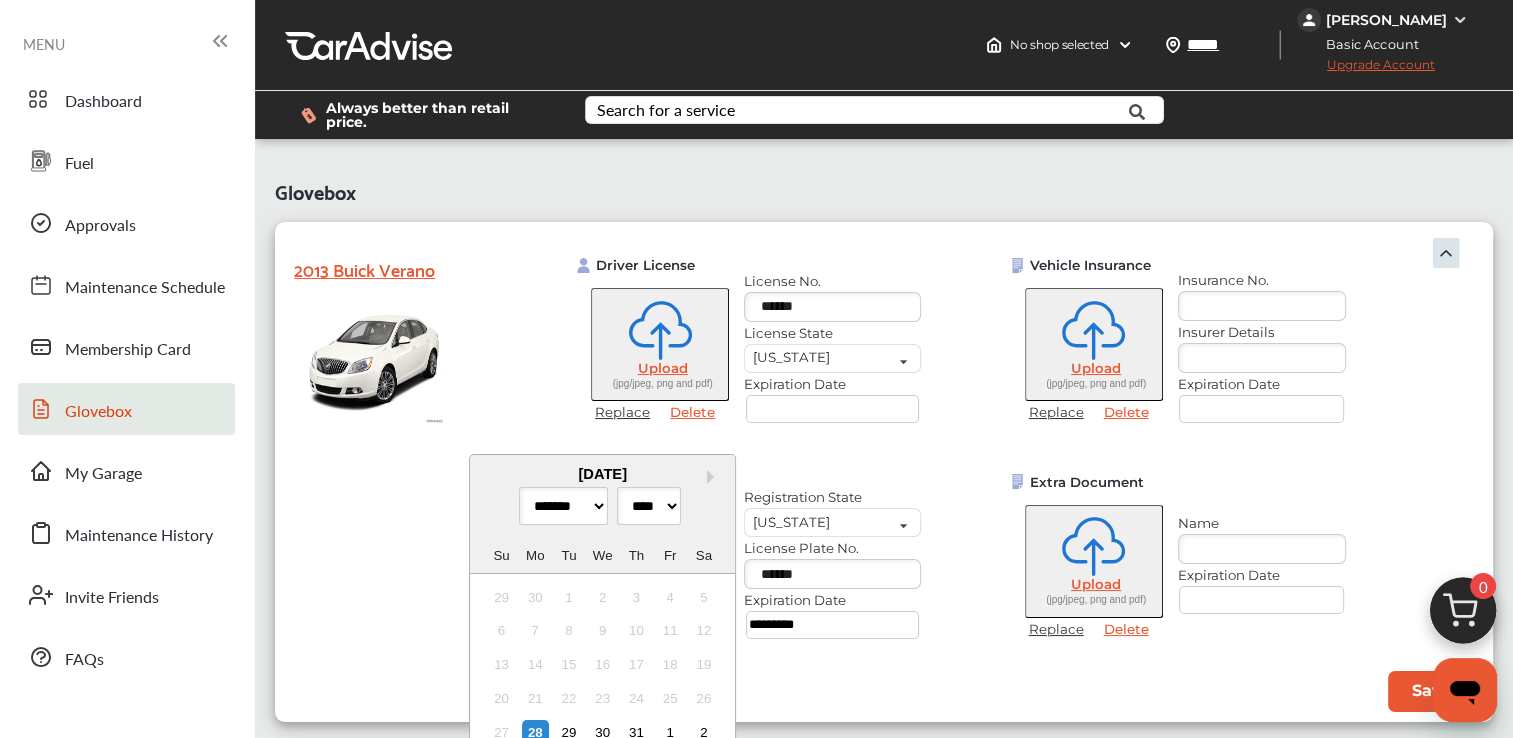 type on "**********" 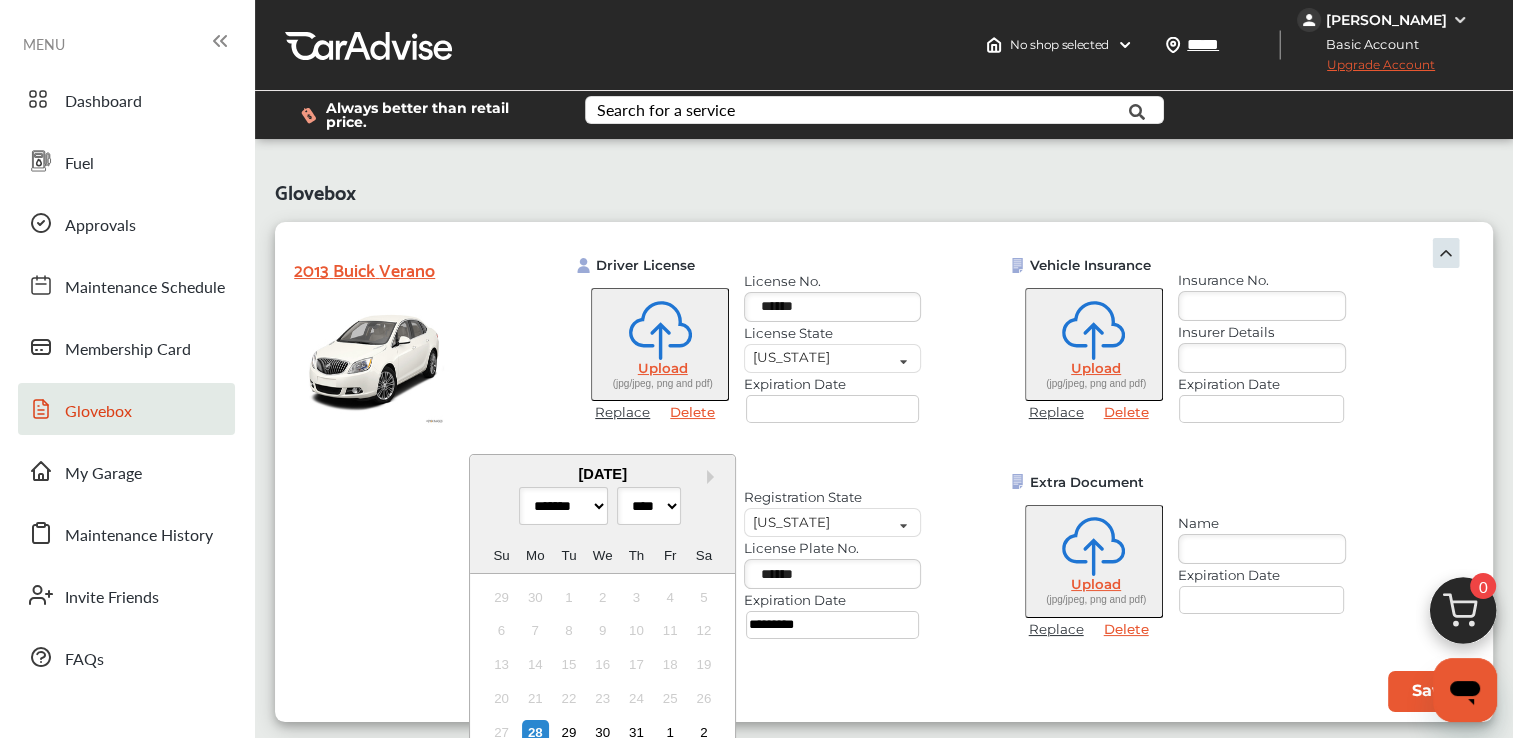 select on "*" 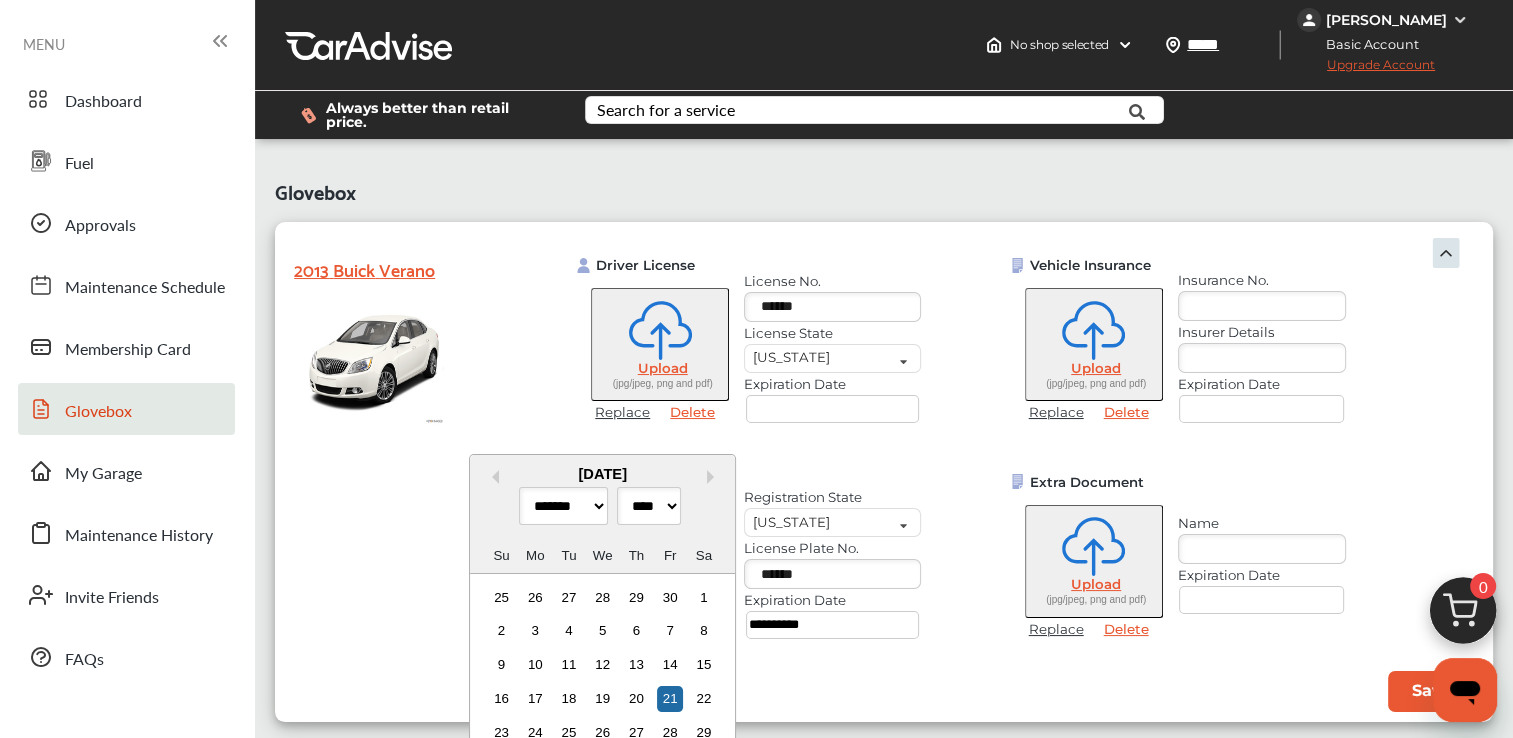 type on "**********" 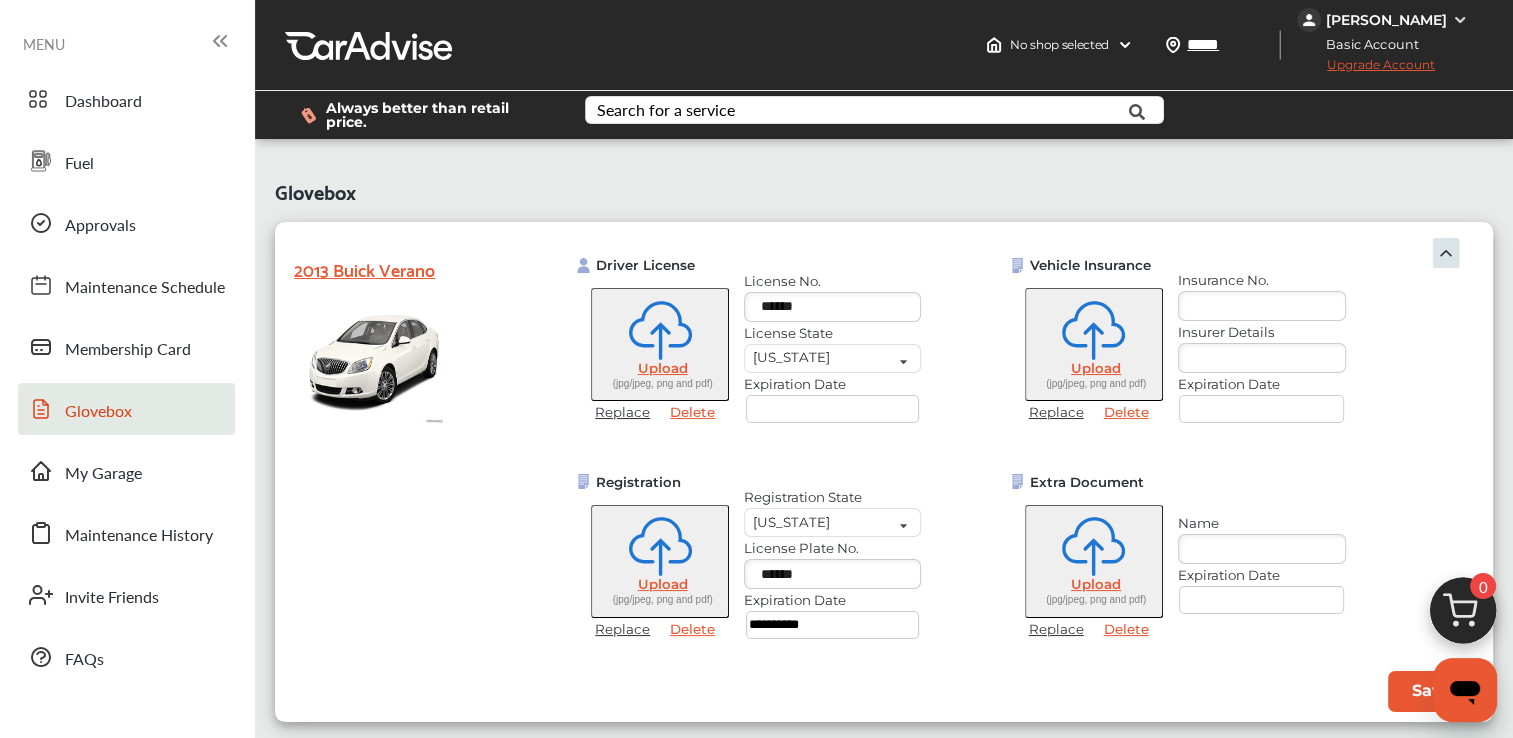 click on "Driver License Upload (jpg/jpeg, png and pdf) Replace Delete License No. ****** License State Indiana Not Selected Alabama Alaska American Samoa Arizona Arkansas California Colorado Connecticut Delaware District of Columbia Federated States of Micronesia Florida Georgia Guam Hawaii Idaho Illinois Indiana Iowa Kansas Kentucky Louisiana Maine Marshall Islands Maryland Massachusetts Michigan Minnesota Mississippi Missouri Montana Nebraska Nevada New Hampshire New Jersey New Mexico New York North Carolina North Dakota Northern Mariana Islands Ohio Oklahoma Oregon Palau Pennsylvania Puerto Rico Rhode Island South Carolina South Dakota Tennessee Texas Utah Vermont Virgin Islands Virginia Washington West Virginia Wisconsin Wyoming Expiration Date   Vehicle Insurance Upload (jpg/jpeg, png and pdf) Replace Delete Insurance No. Insurer Details Expiration Date Registration Upload (jpg/jpeg, png and pdf) Replace Delete Registration State Indiana Not Selected Alabama Alaska American Samoa Arizona Arkansas California Guam" at bounding box center [1025, 454] 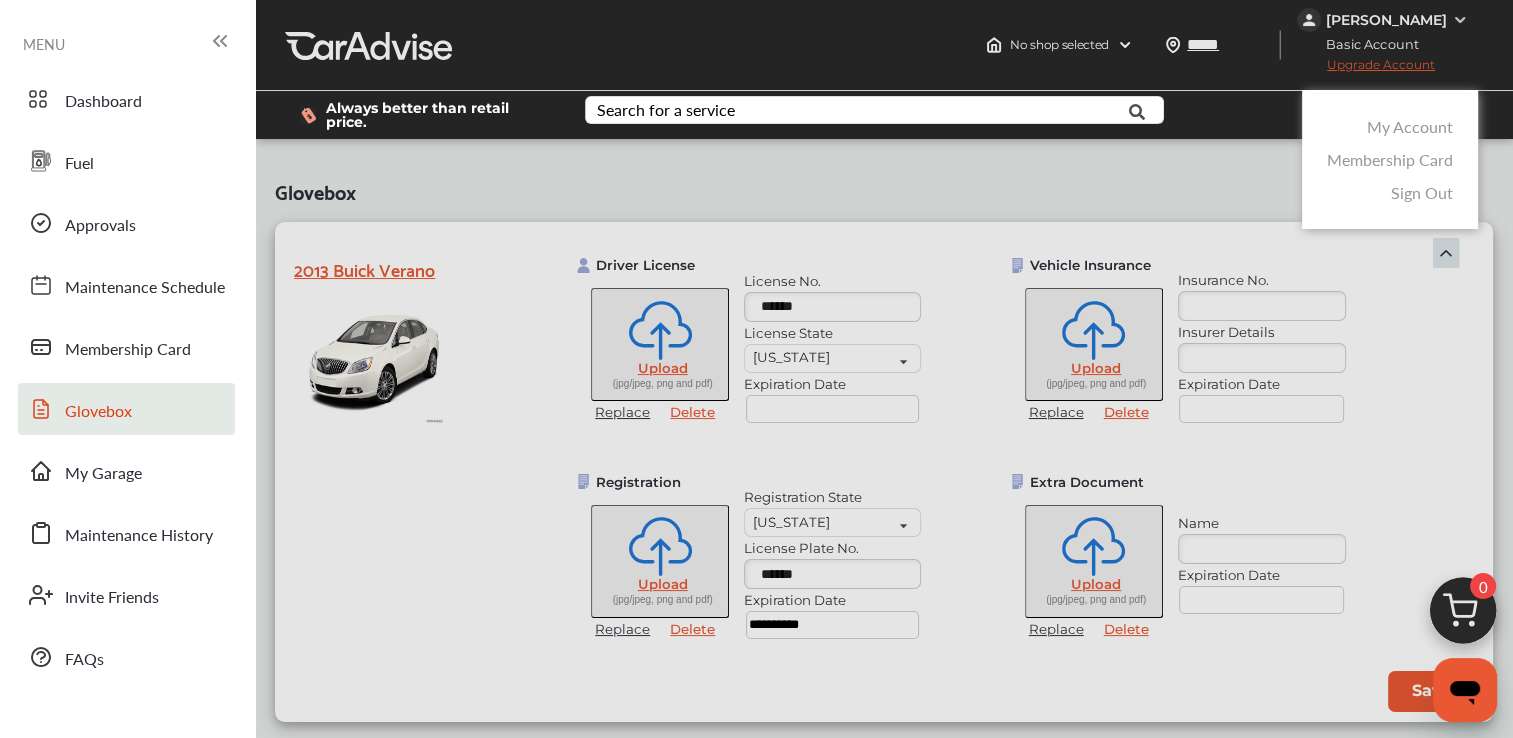 click on "Sign Out" at bounding box center (1422, 192) 